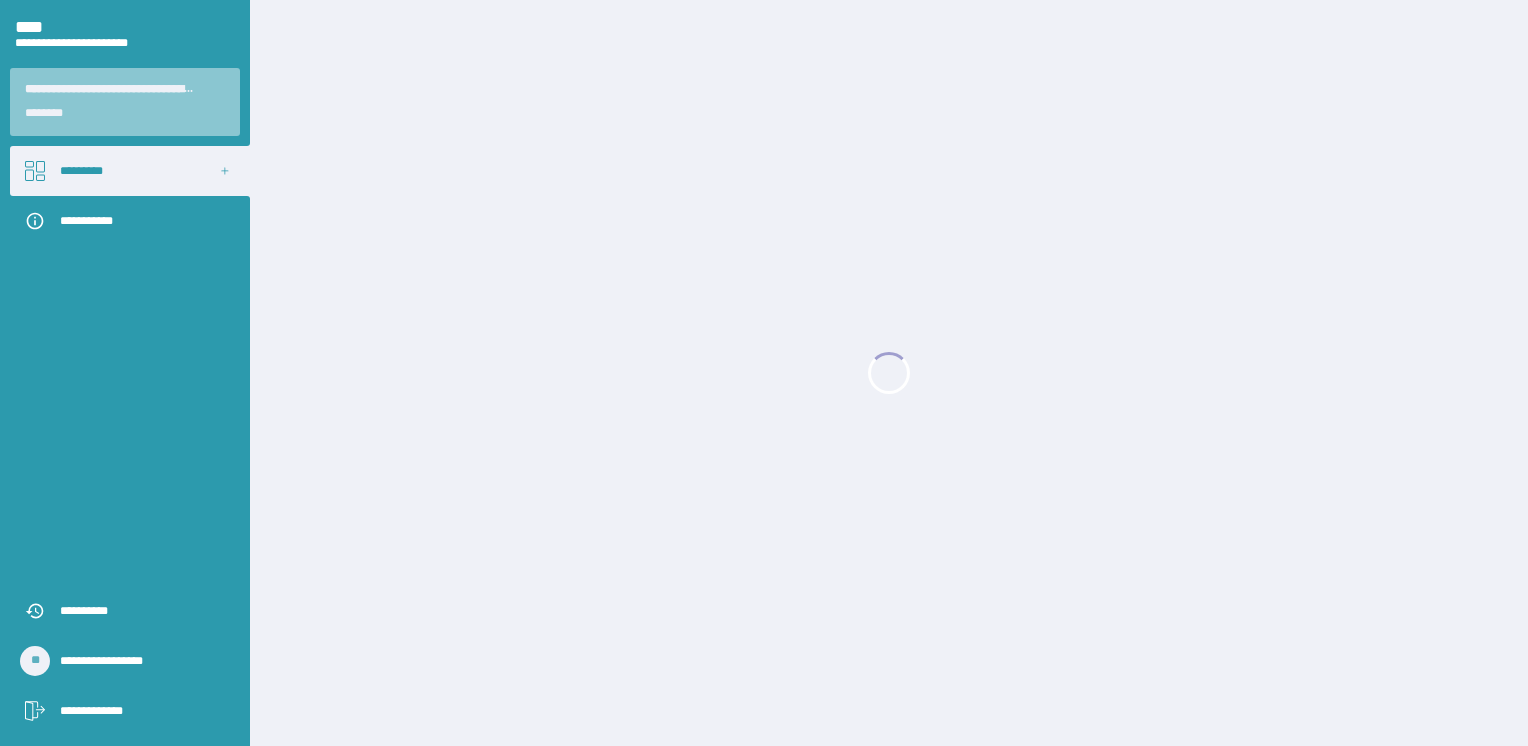scroll, scrollTop: 0, scrollLeft: 0, axis: both 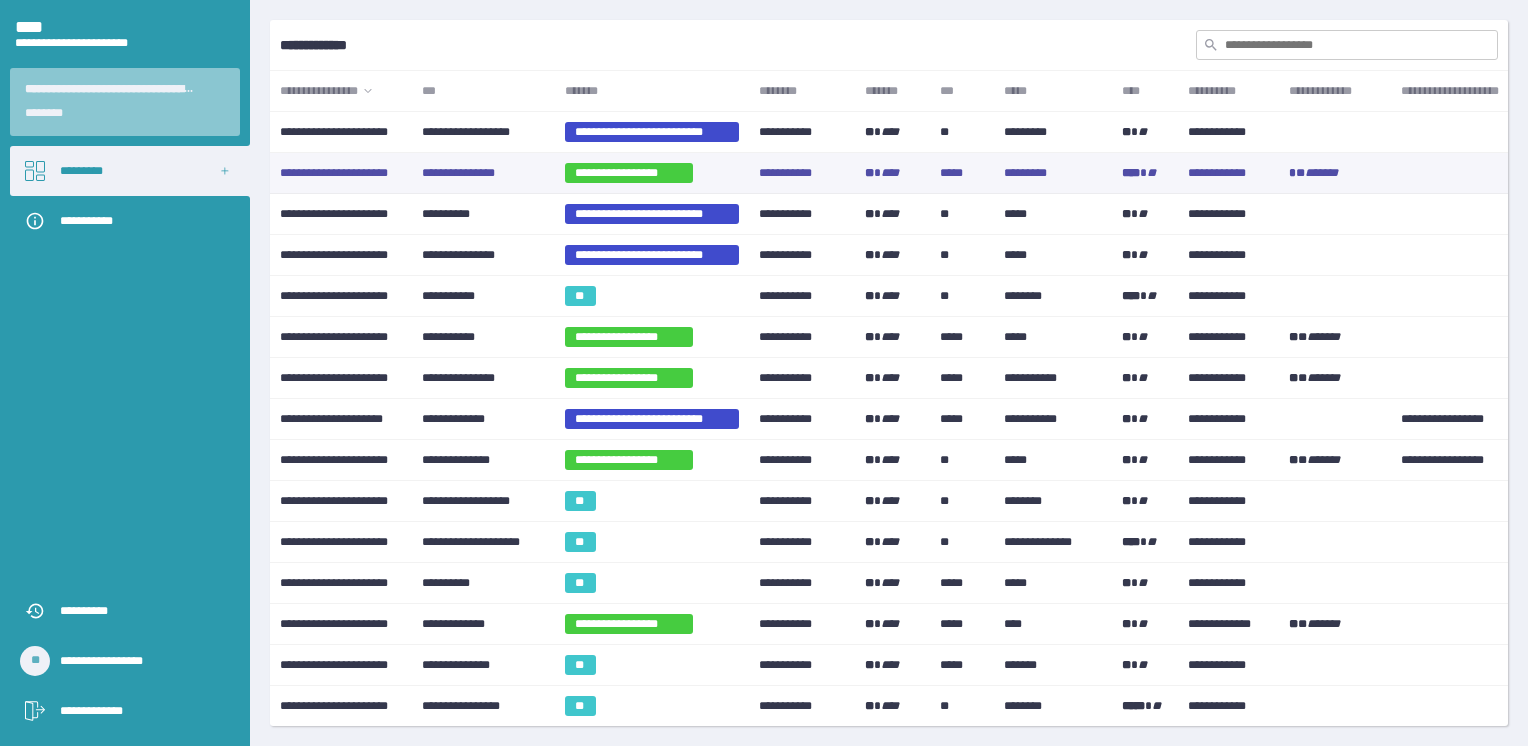 click on "**********" at bounding box center (629, 173) 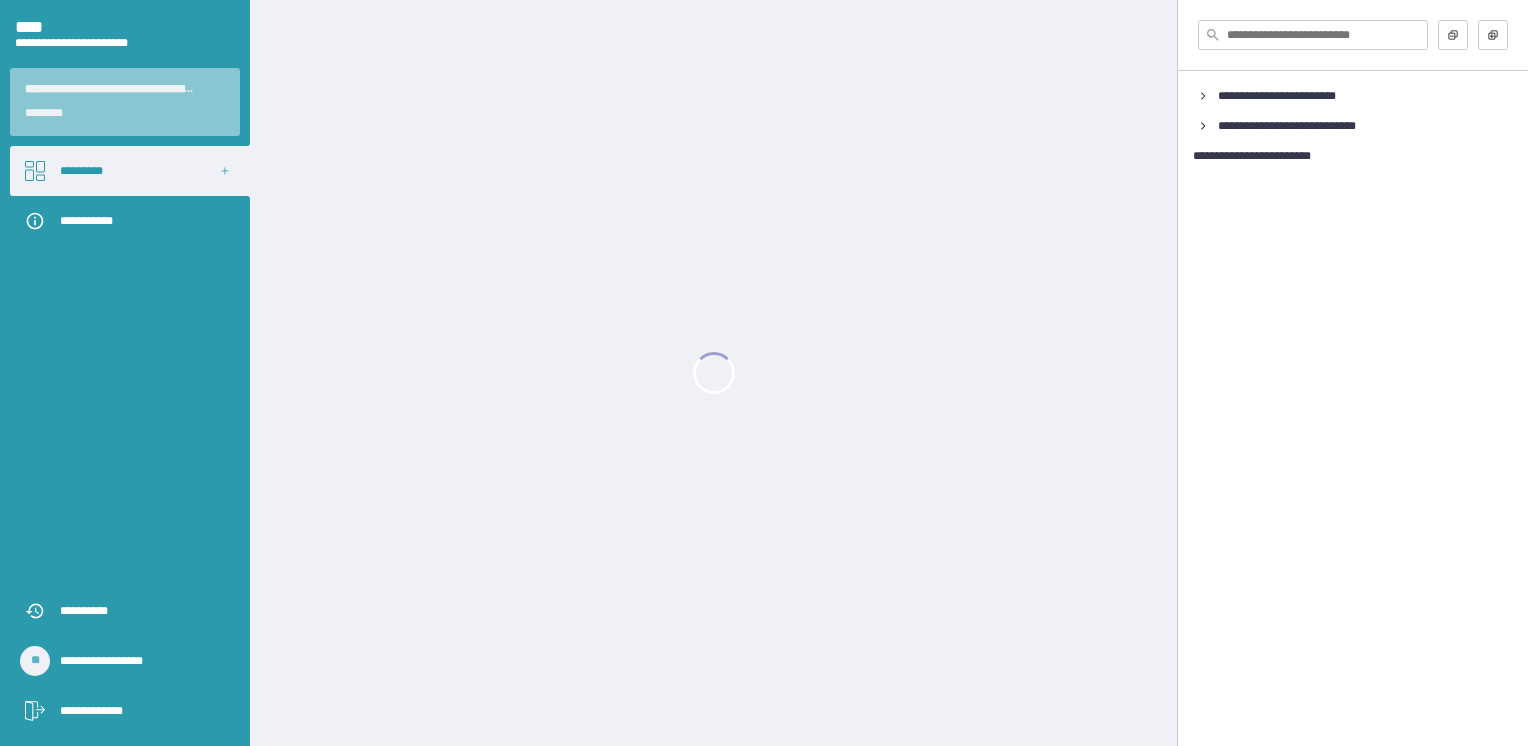 click at bounding box center [713, 373] 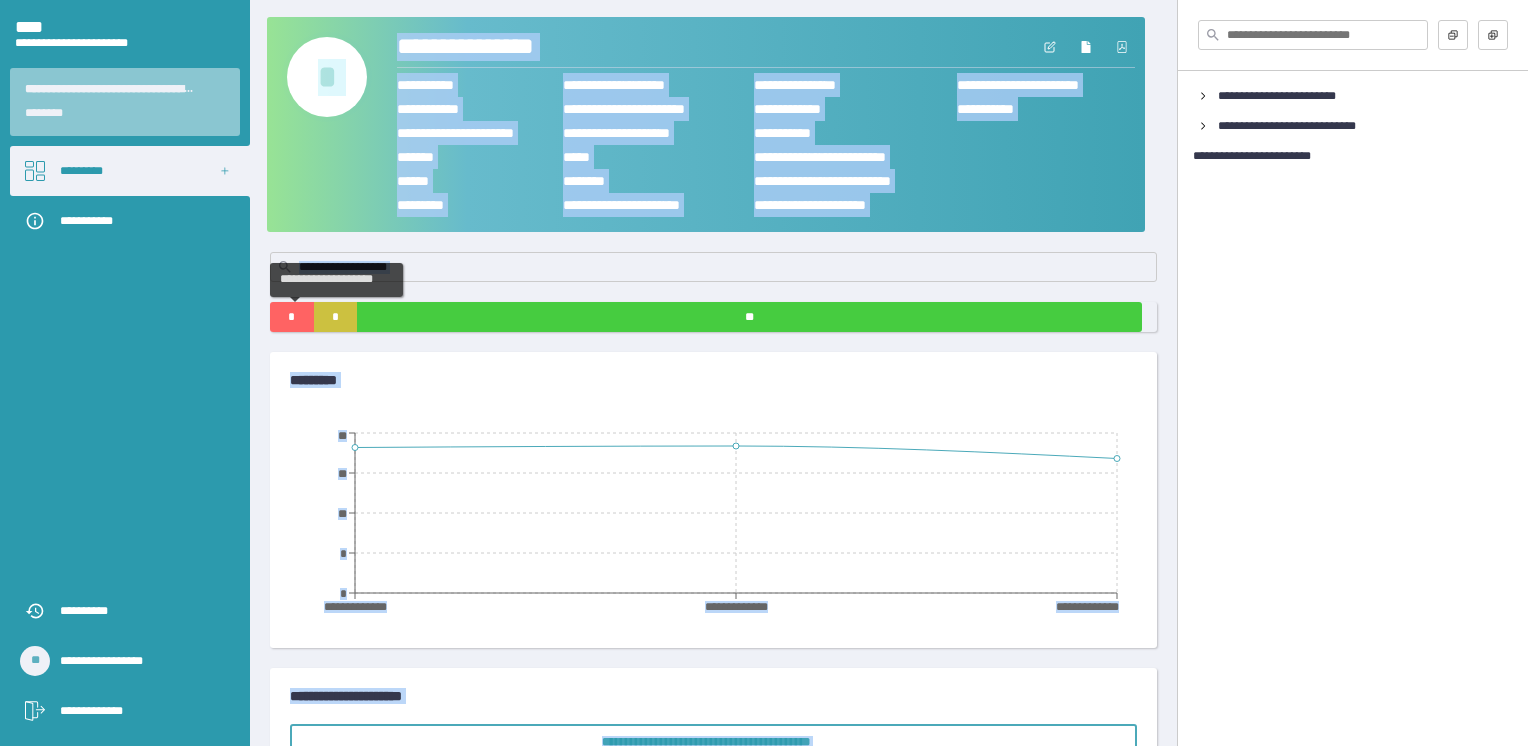 click on "*" at bounding box center (292, 317) 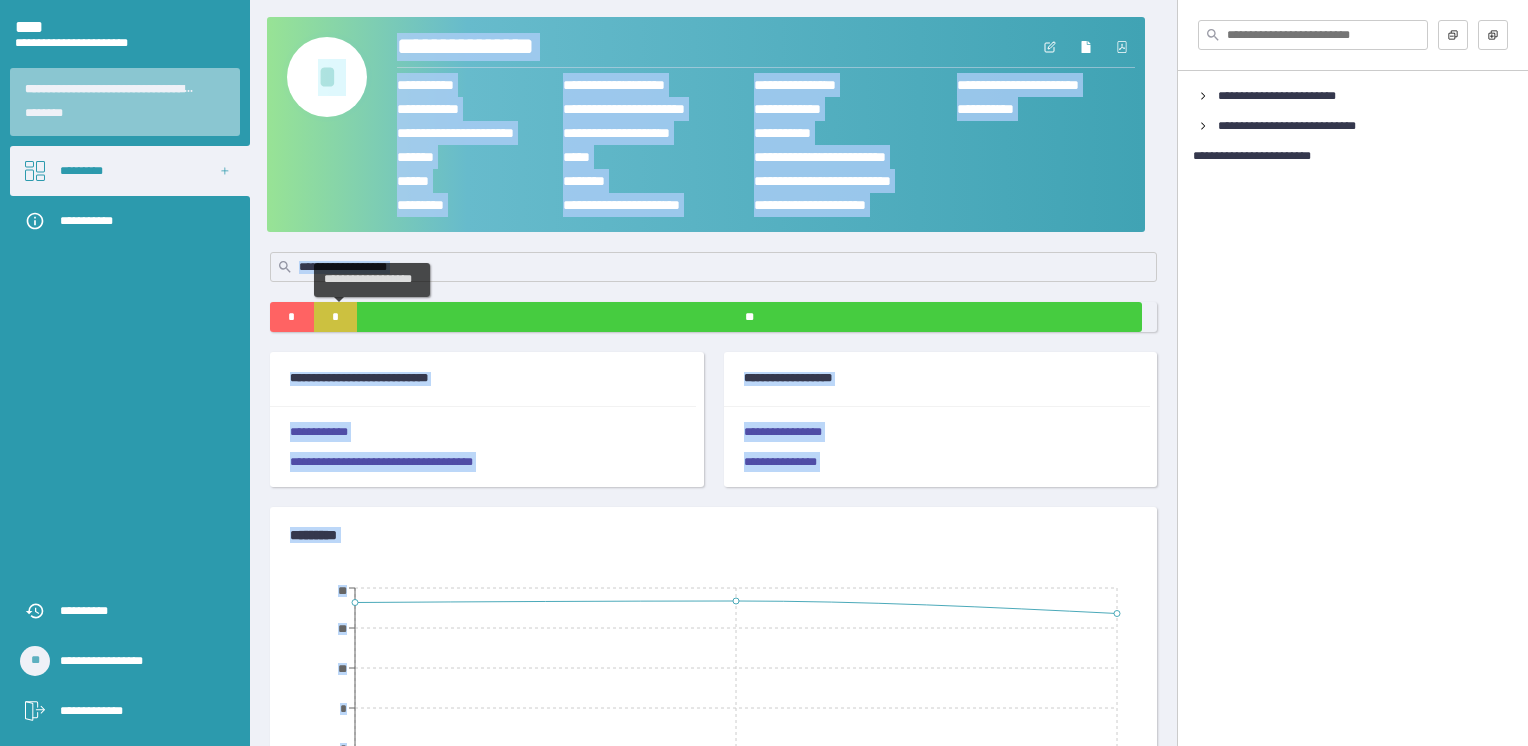 click on "*" at bounding box center (336, 317) 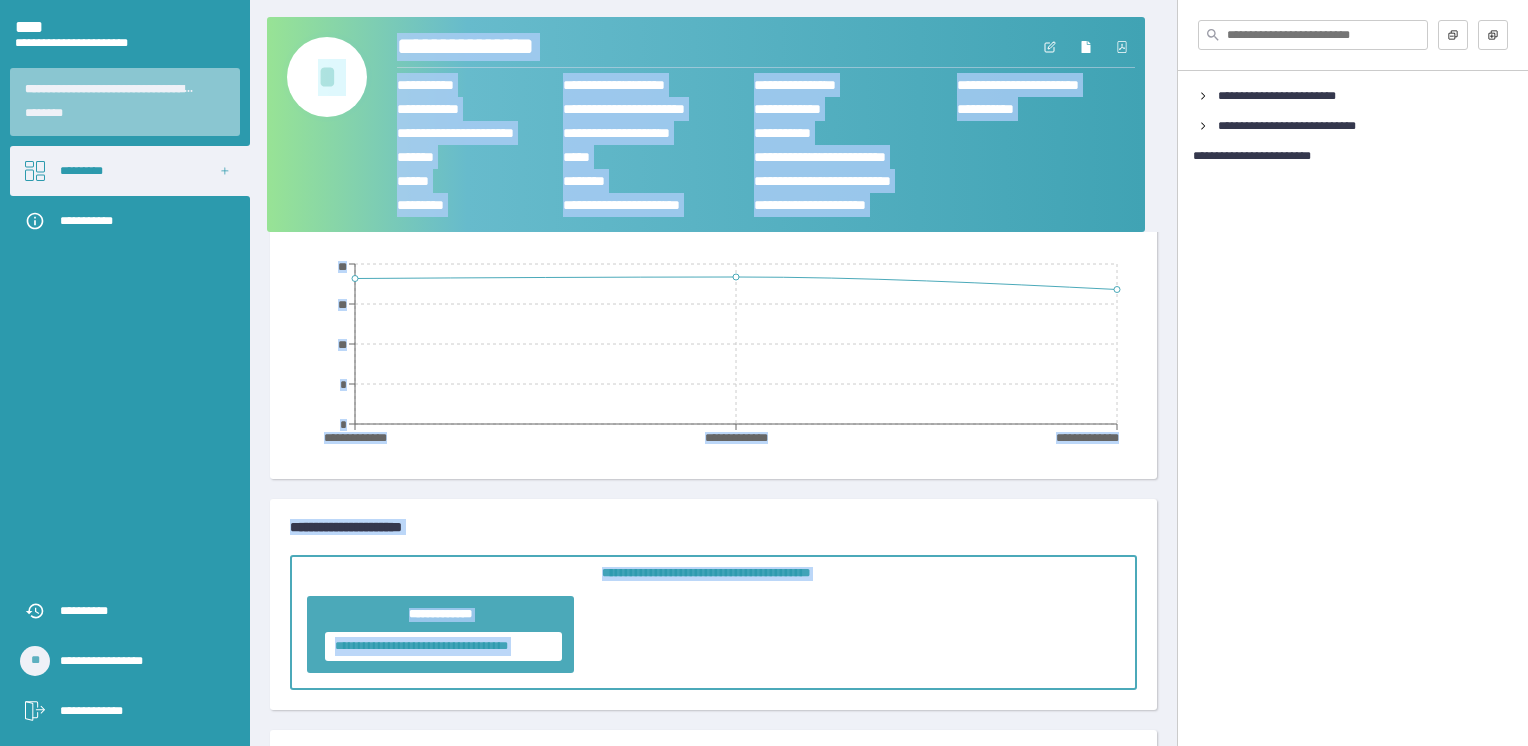 scroll, scrollTop: 200, scrollLeft: 0, axis: vertical 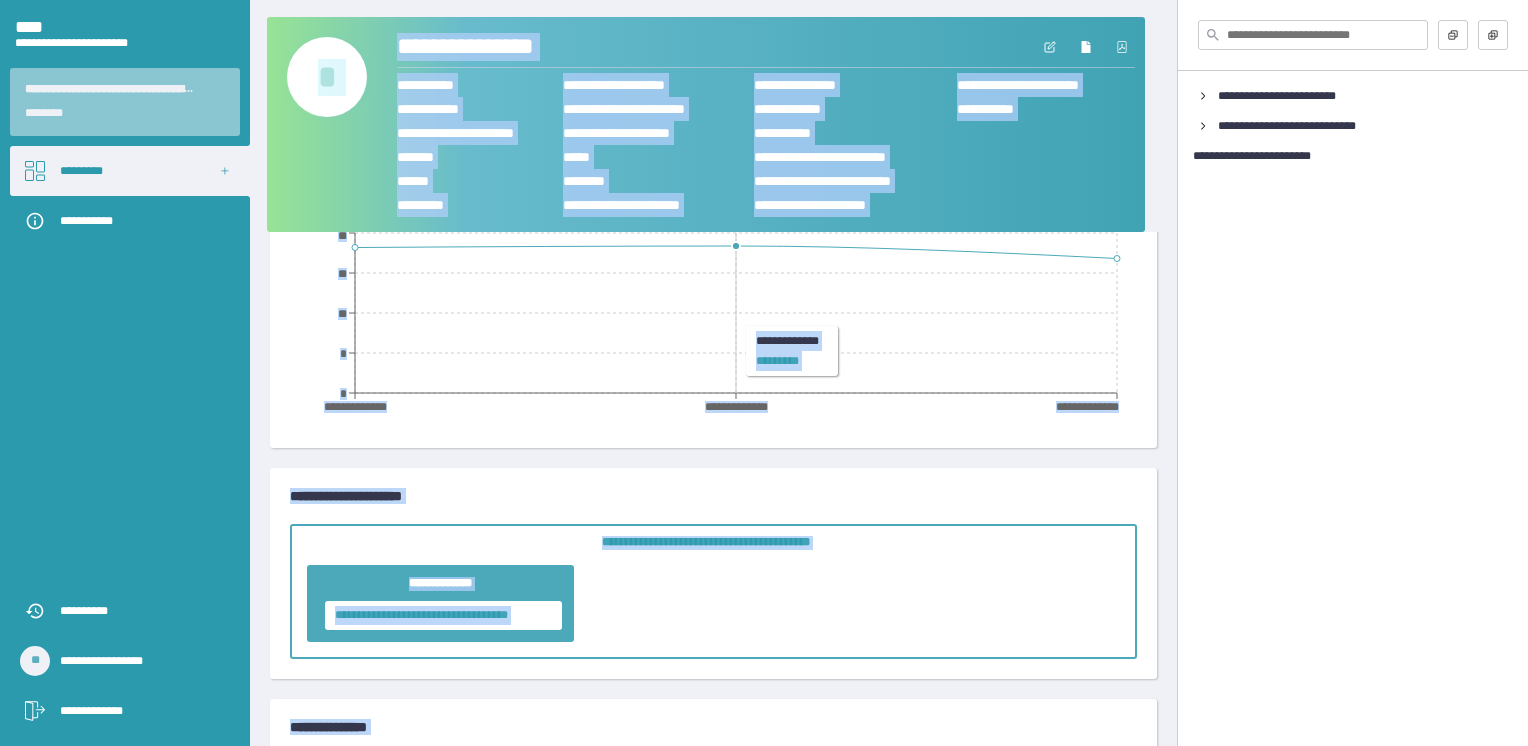 click on "**********" 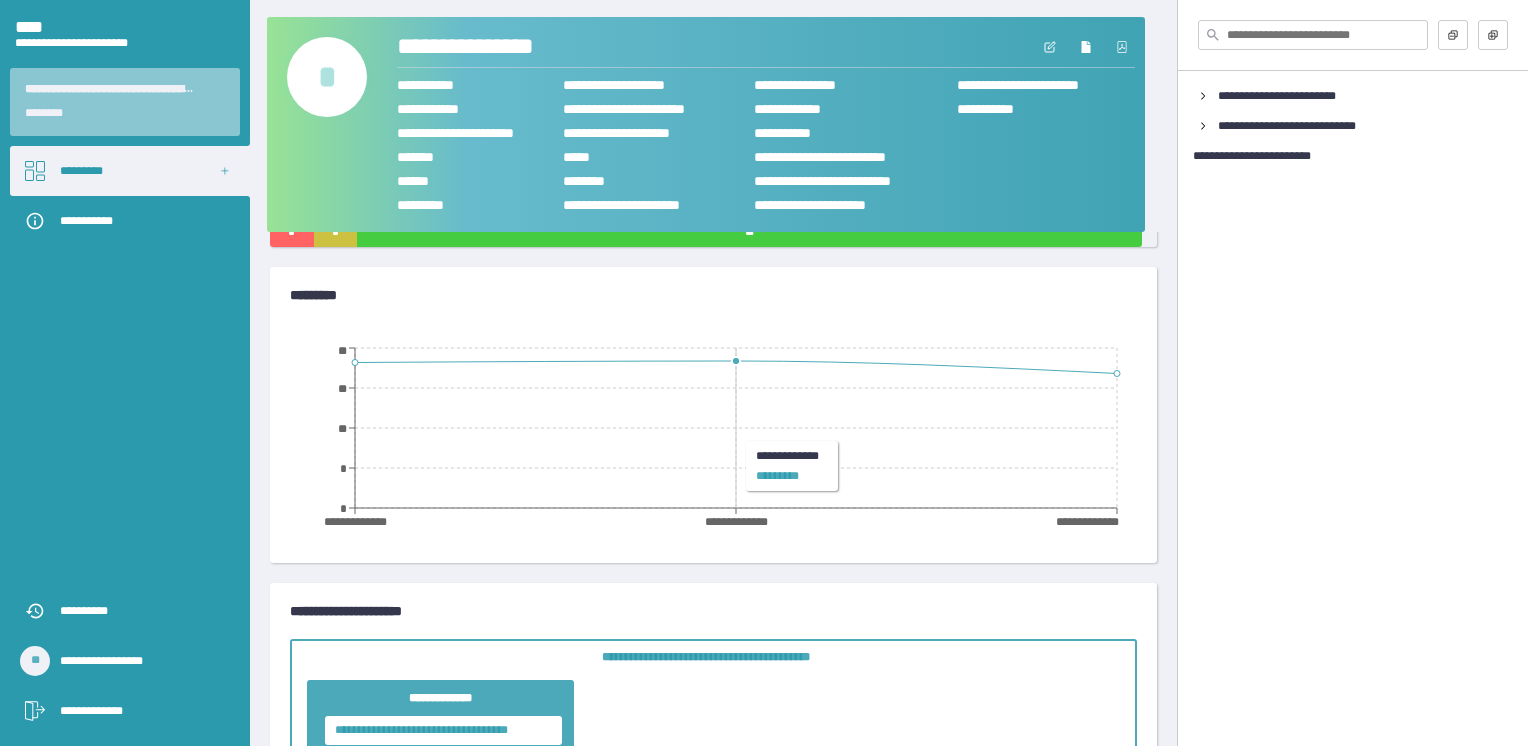 scroll, scrollTop: 0, scrollLeft: 0, axis: both 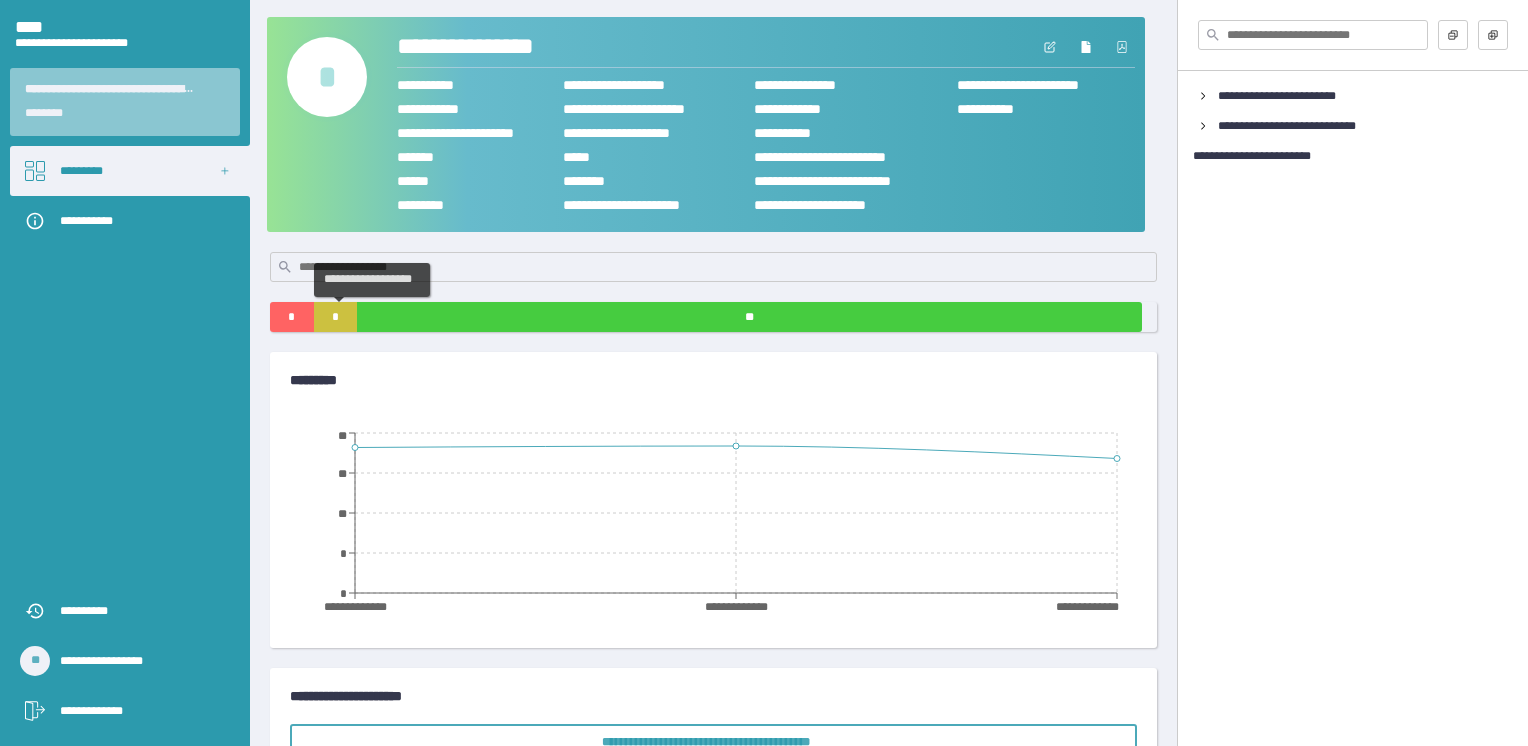 click on "*" at bounding box center (336, 317) 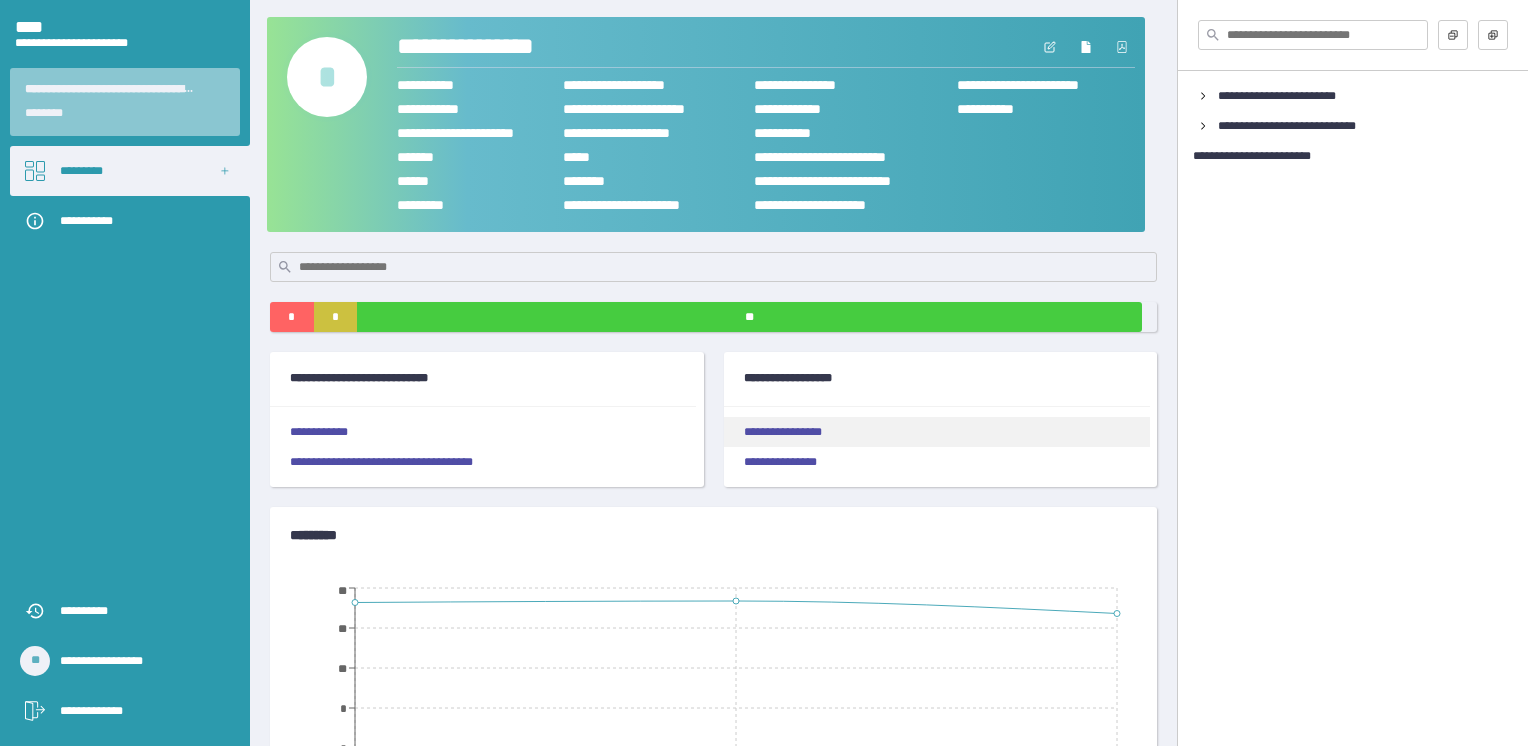 click on "**********" at bounding box center (937, 432) 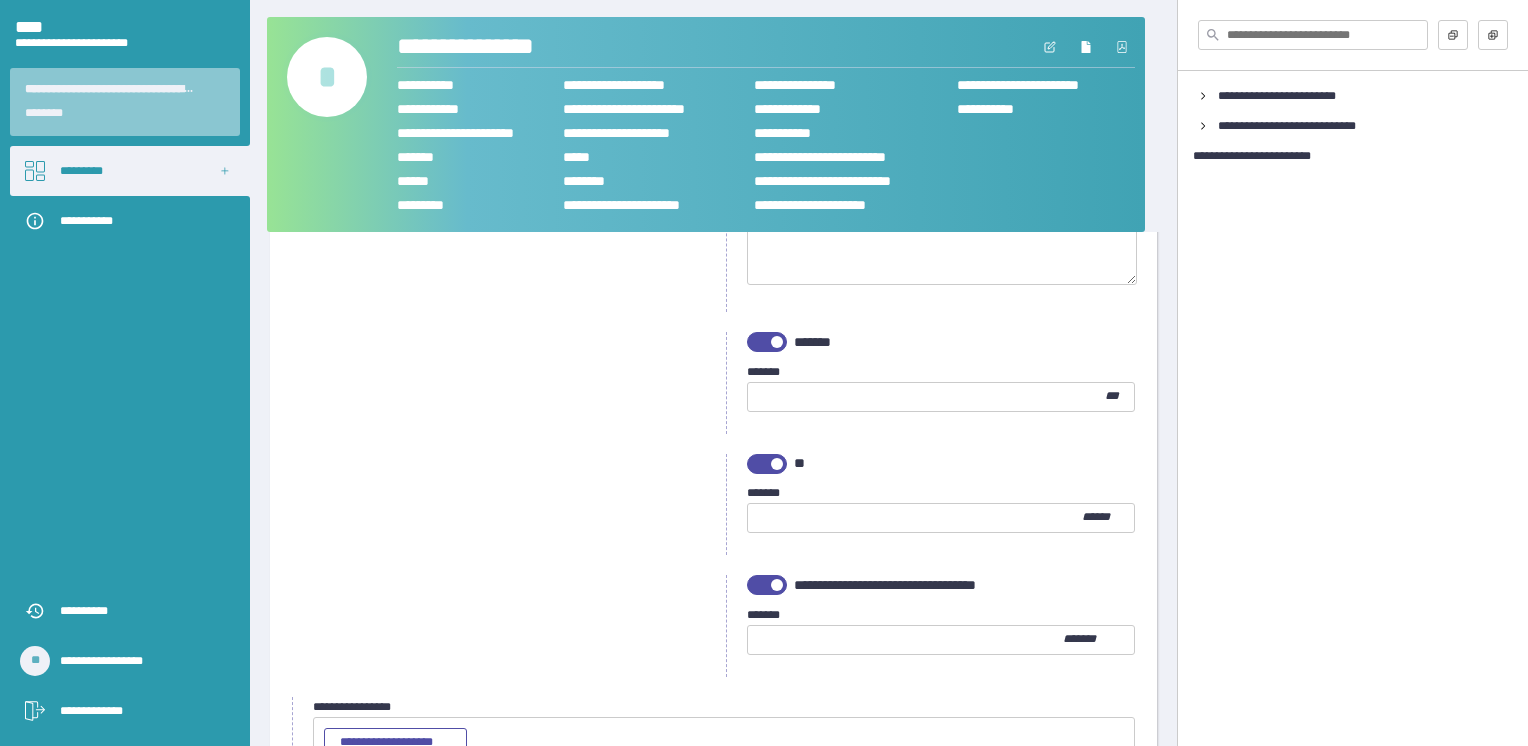 scroll, scrollTop: 3600, scrollLeft: 0, axis: vertical 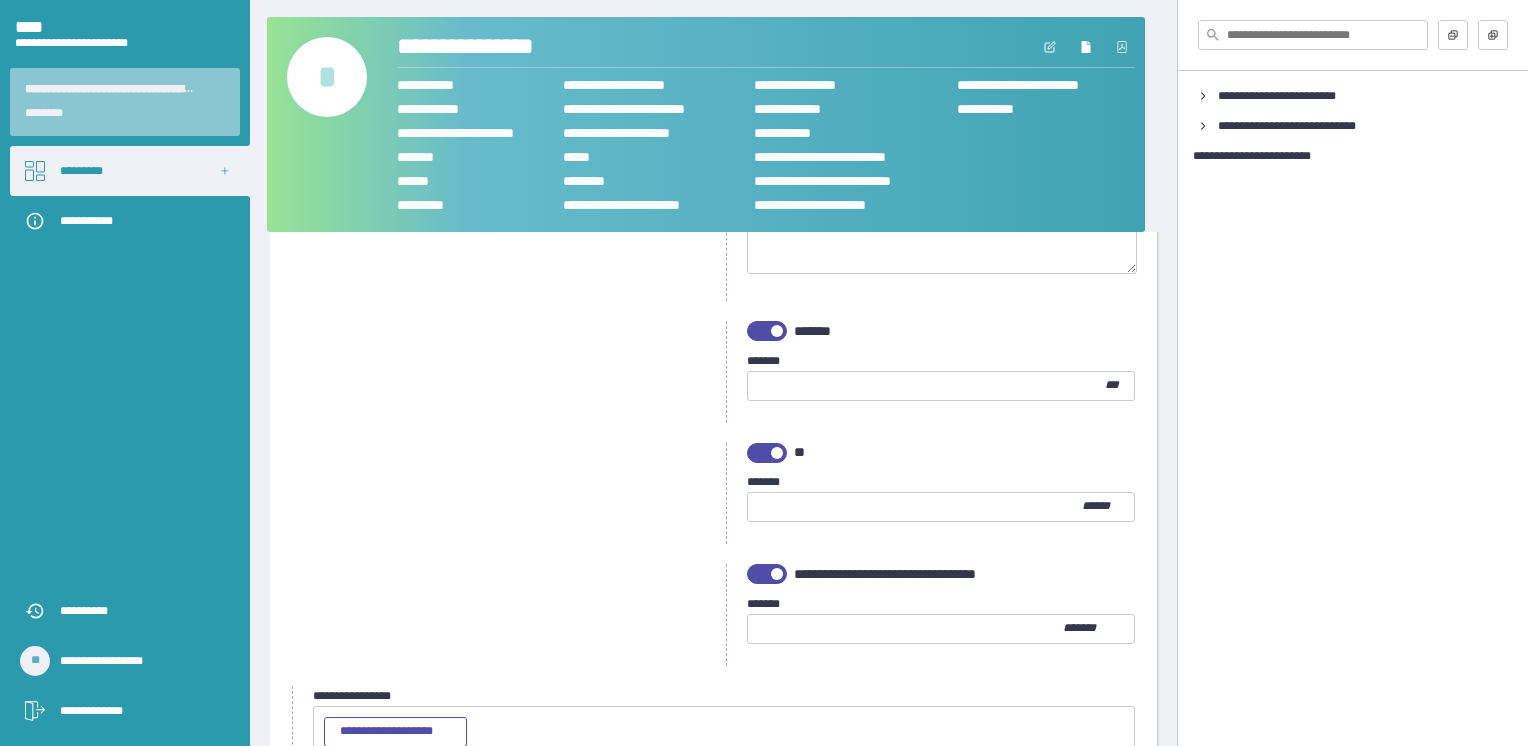 click on "**********" at bounding box center (931, 615) 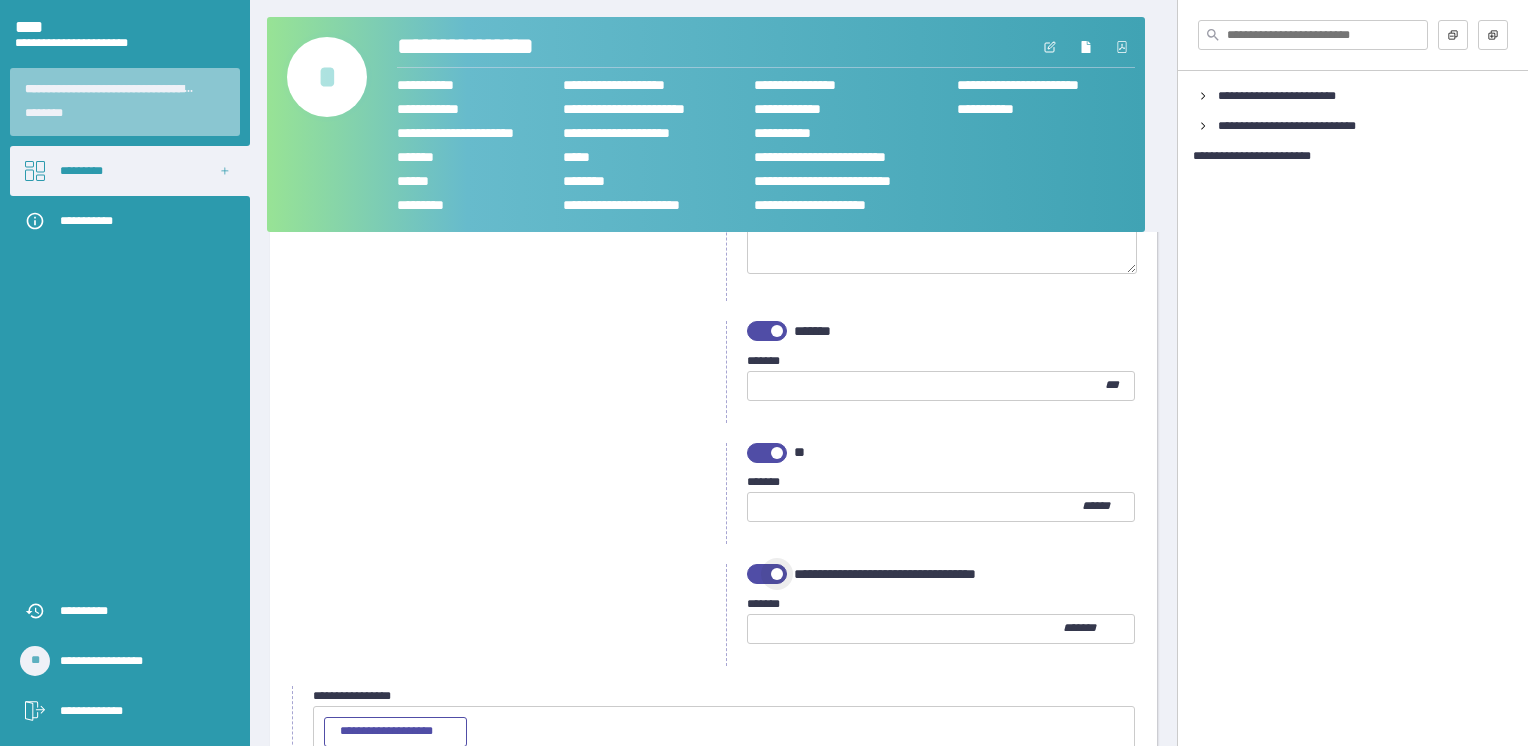 click at bounding box center [767, 574] 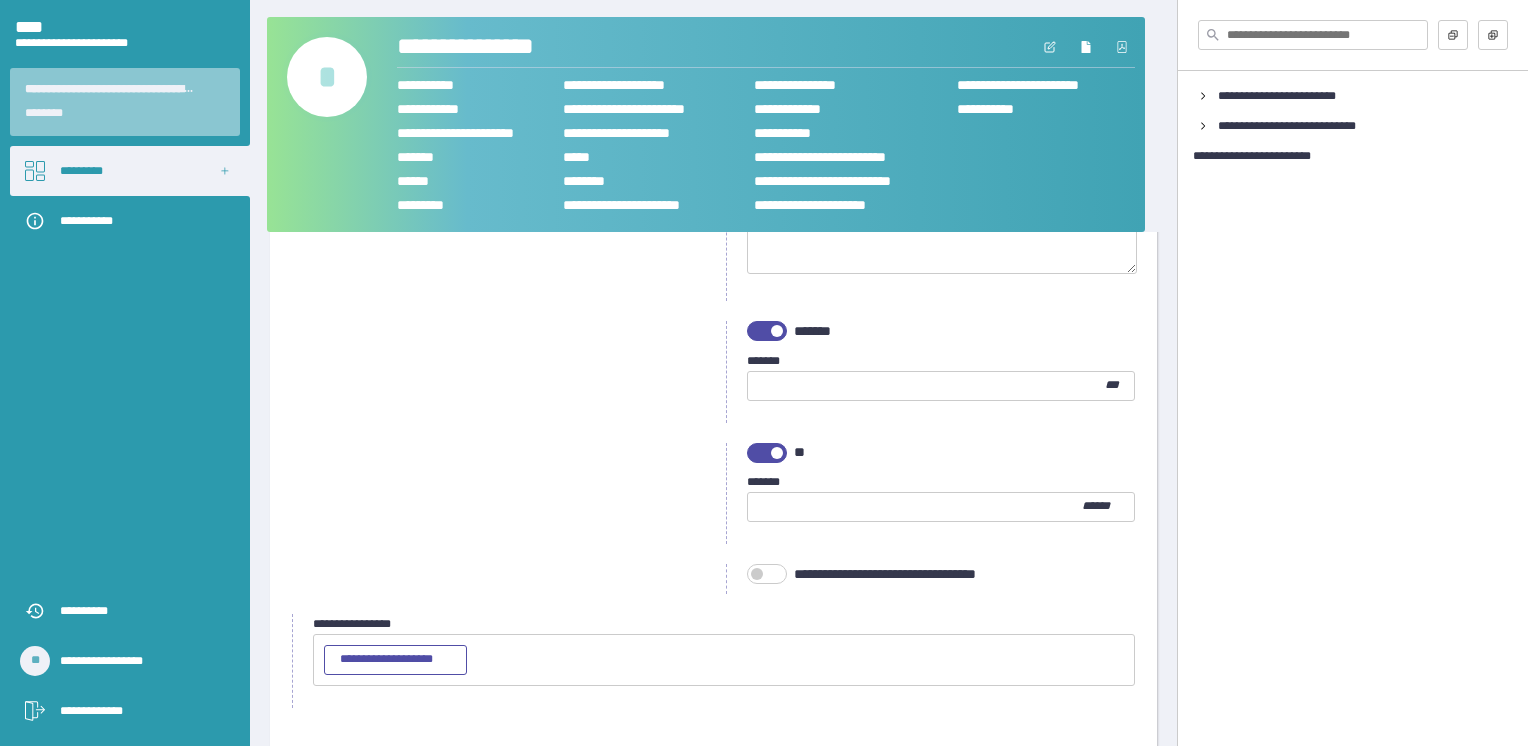 click at bounding box center [767, 453] 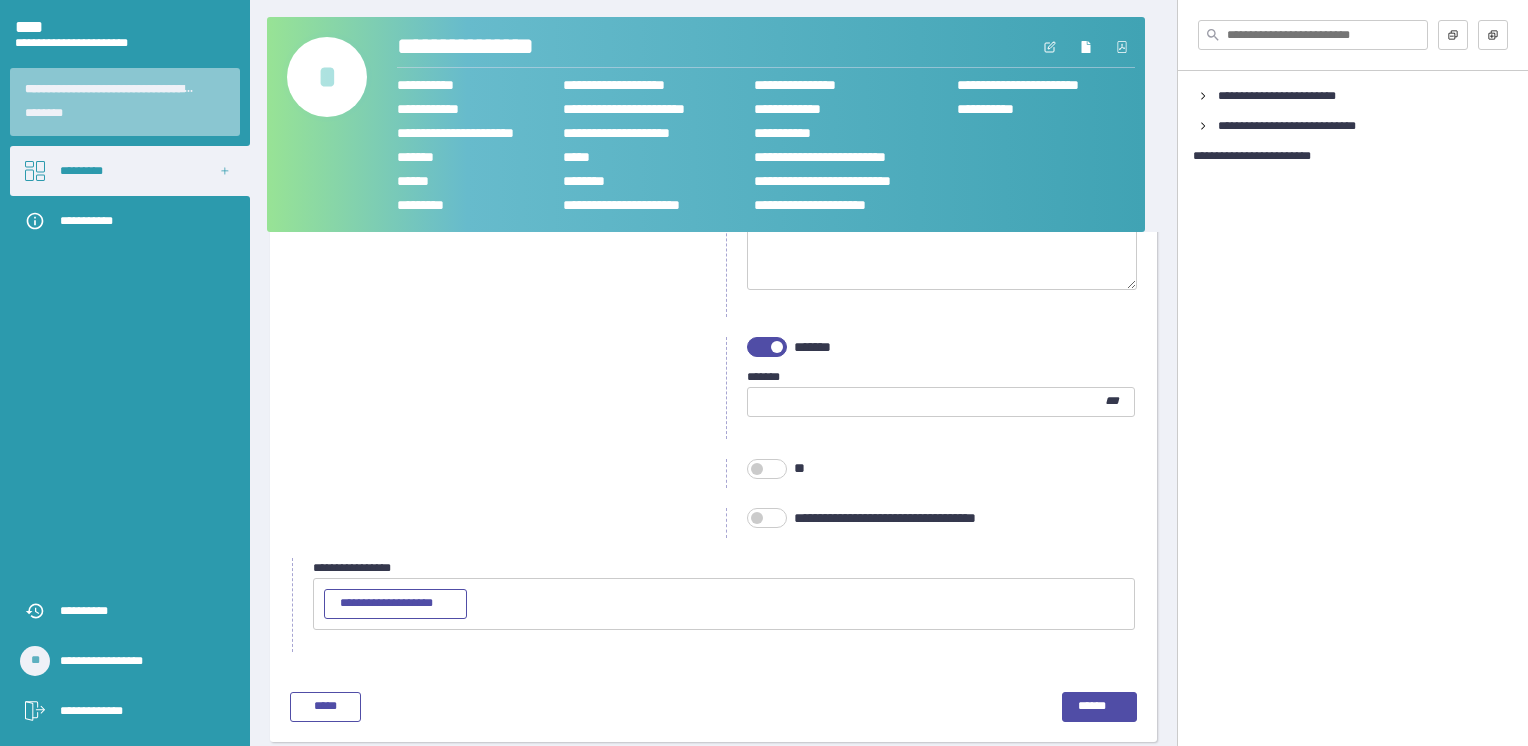 click at bounding box center [767, 347] 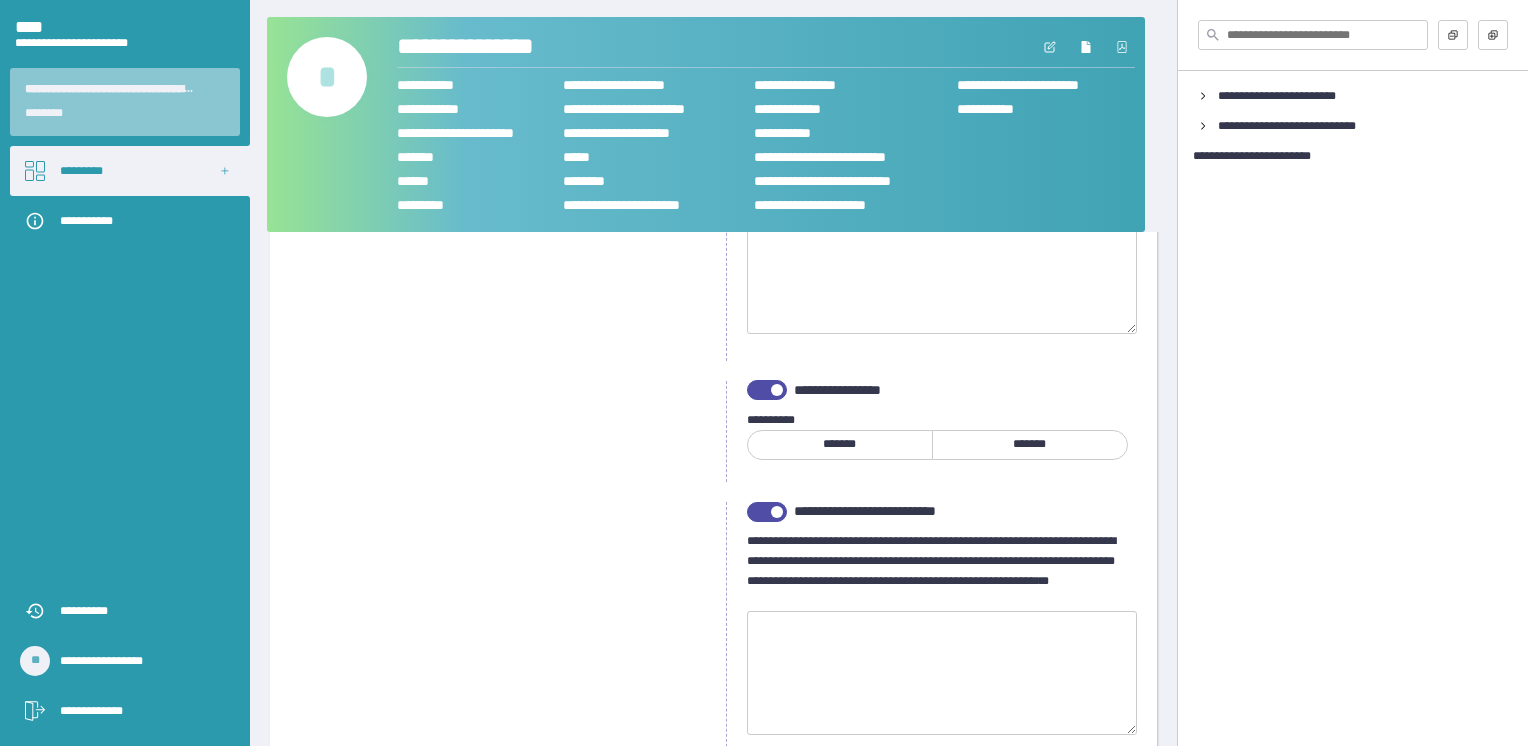 scroll, scrollTop: 3112, scrollLeft: 0, axis: vertical 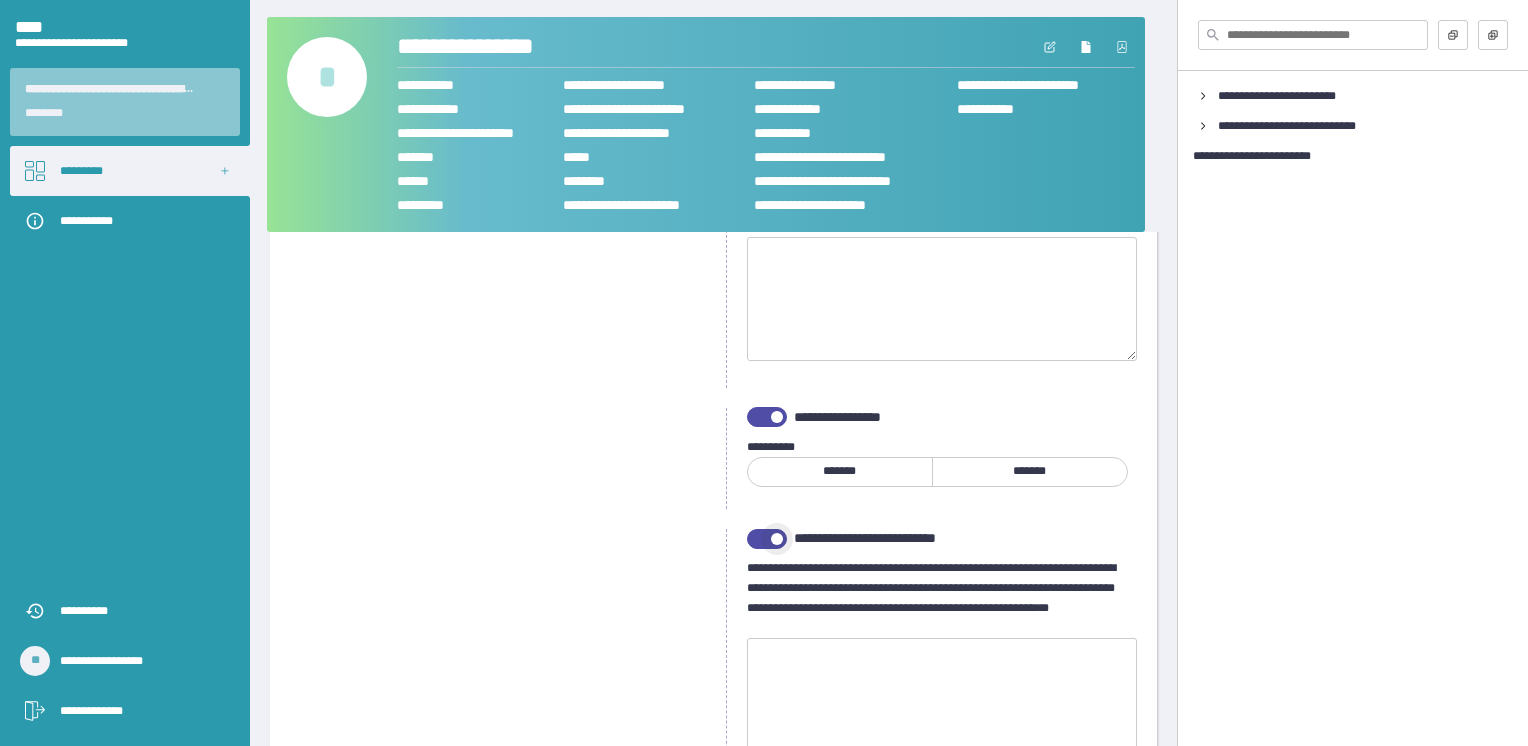 click at bounding box center [767, 539] 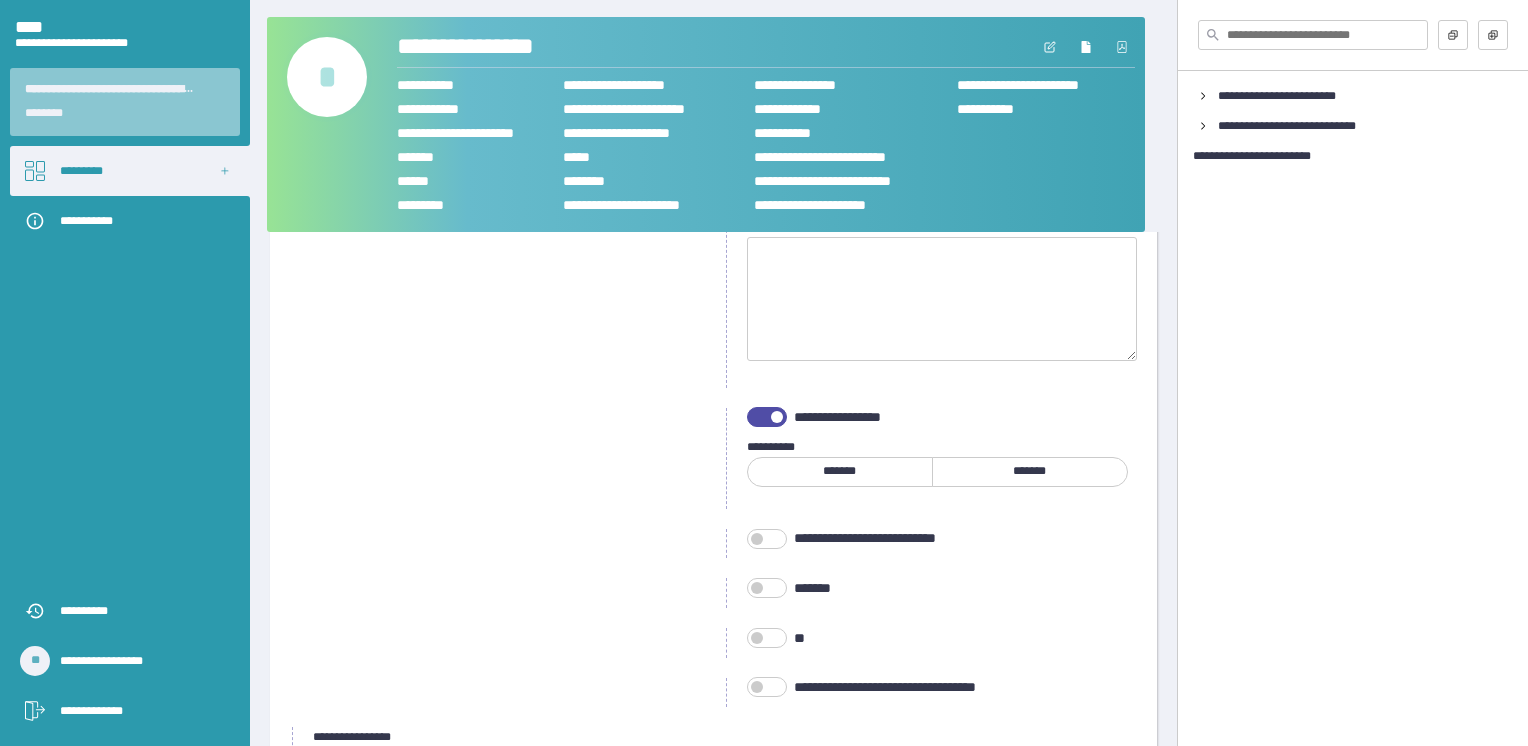 click at bounding box center [767, 417] 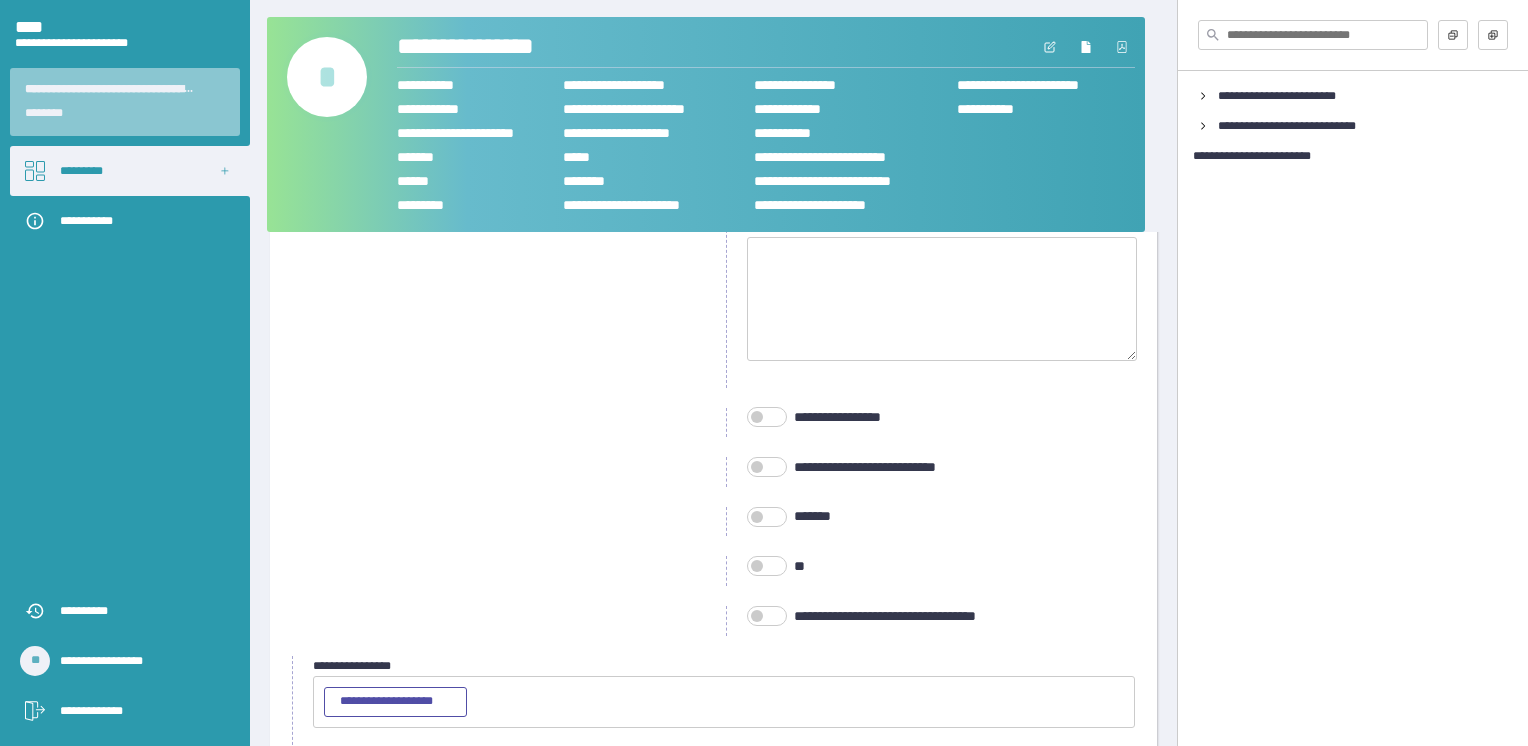 scroll, scrollTop: 2712, scrollLeft: 0, axis: vertical 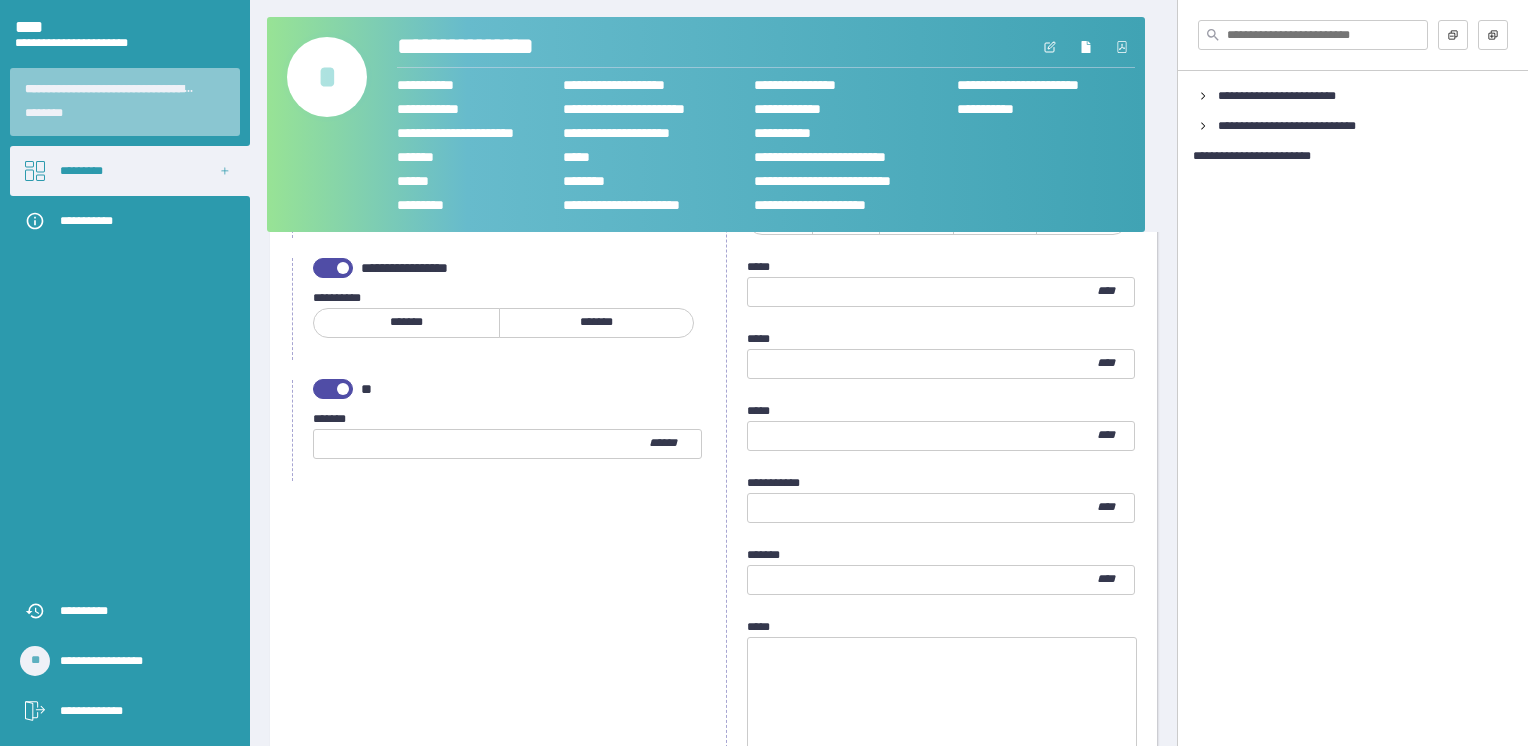 click at bounding box center [333, 389] 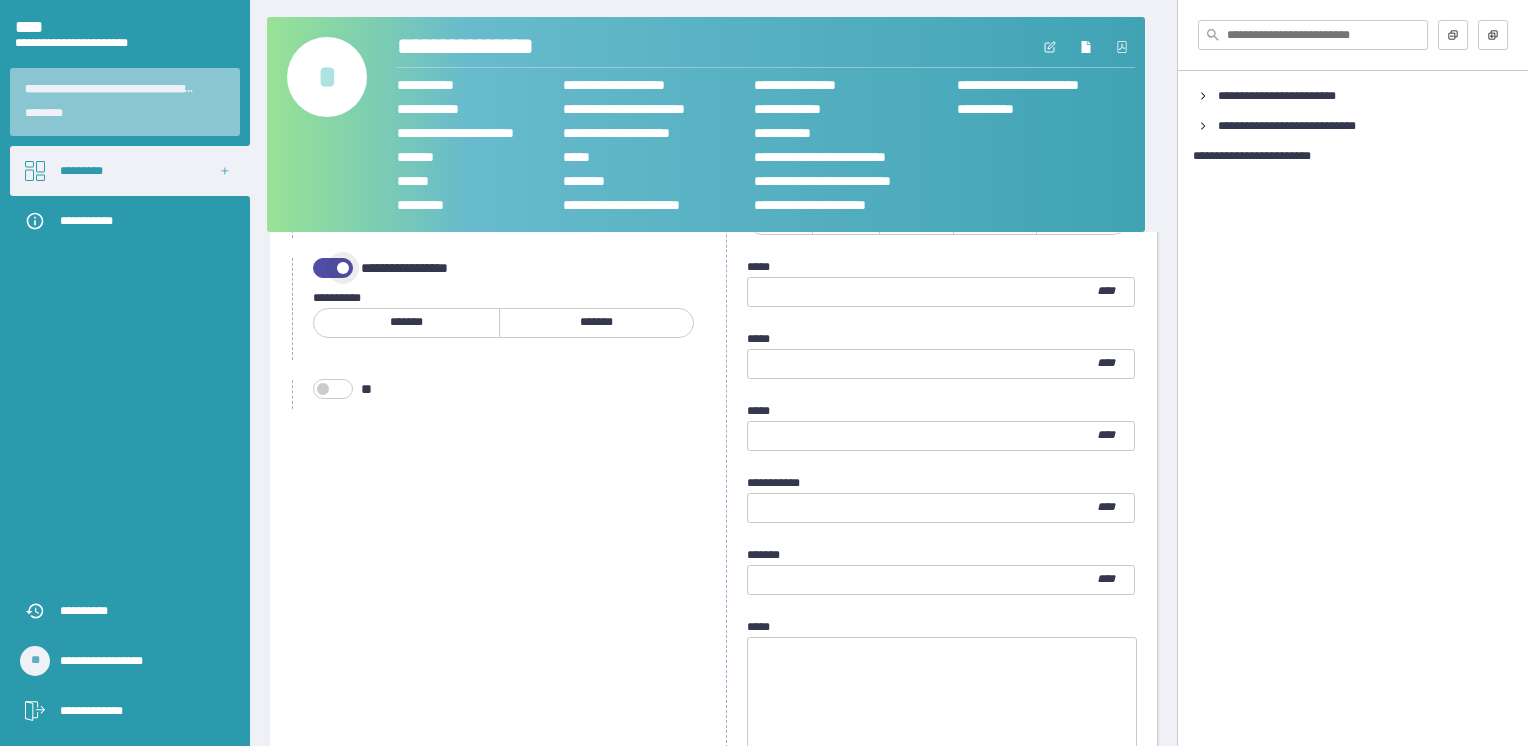 click at bounding box center (333, 268) 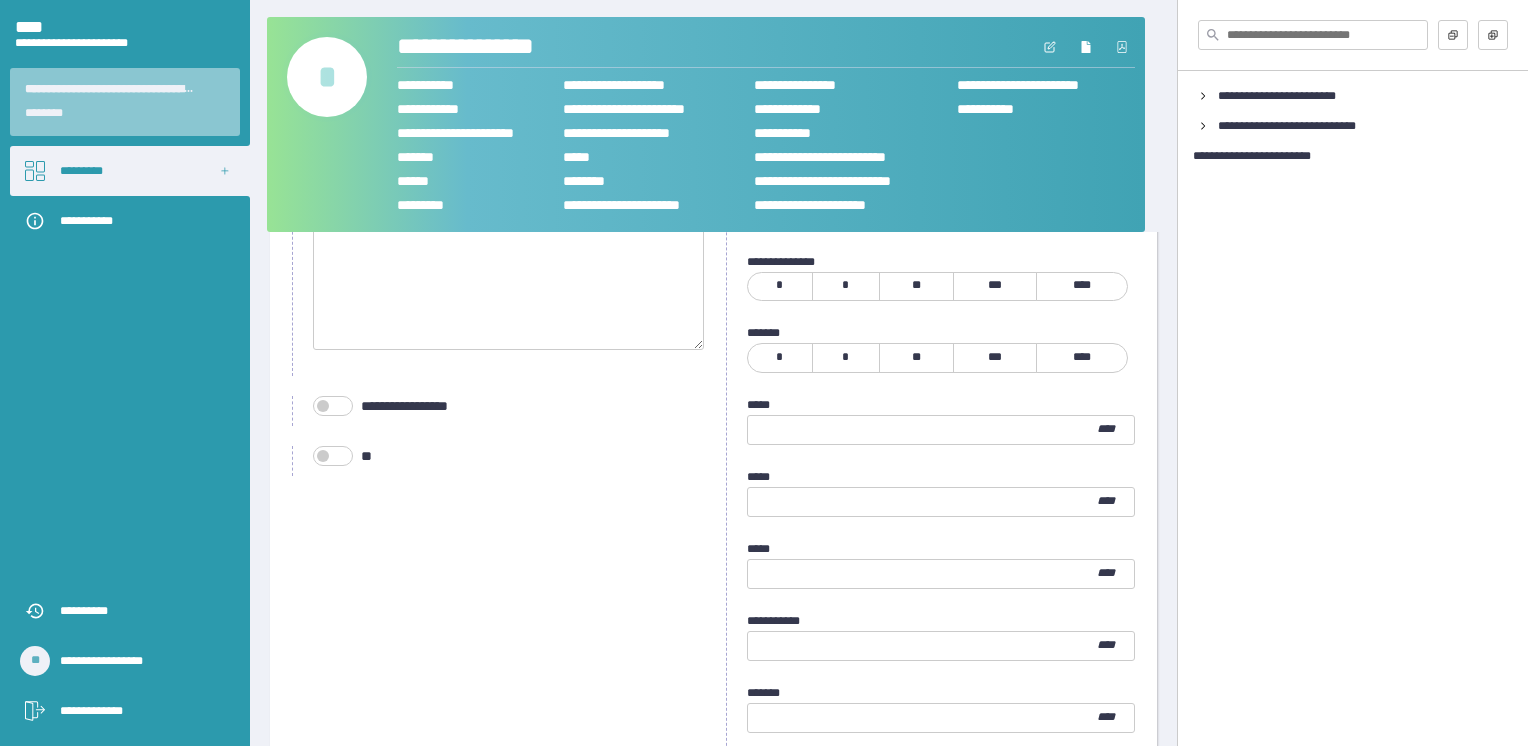 scroll, scrollTop: 2312, scrollLeft: 0, axis: vertical 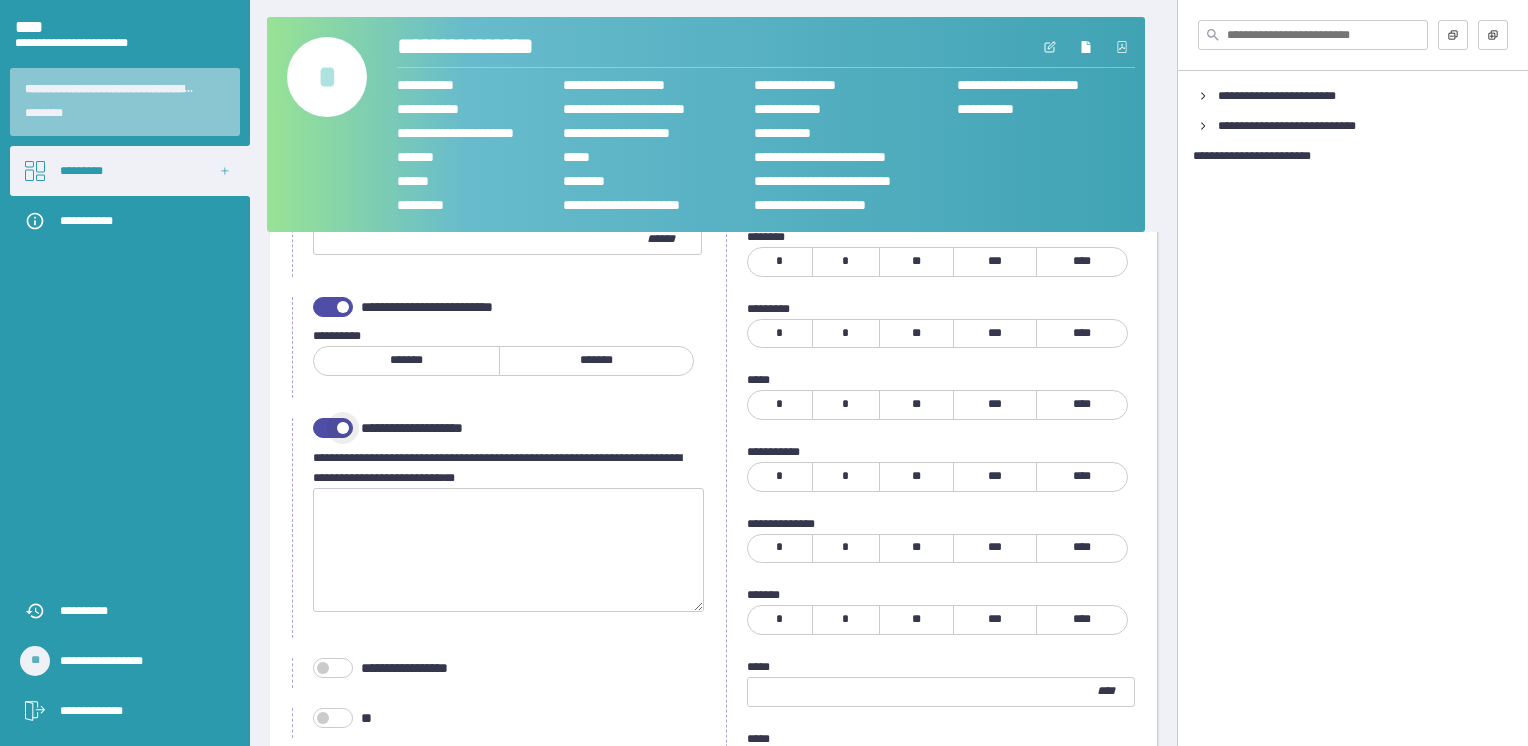 click at bounding box center [333, 428] 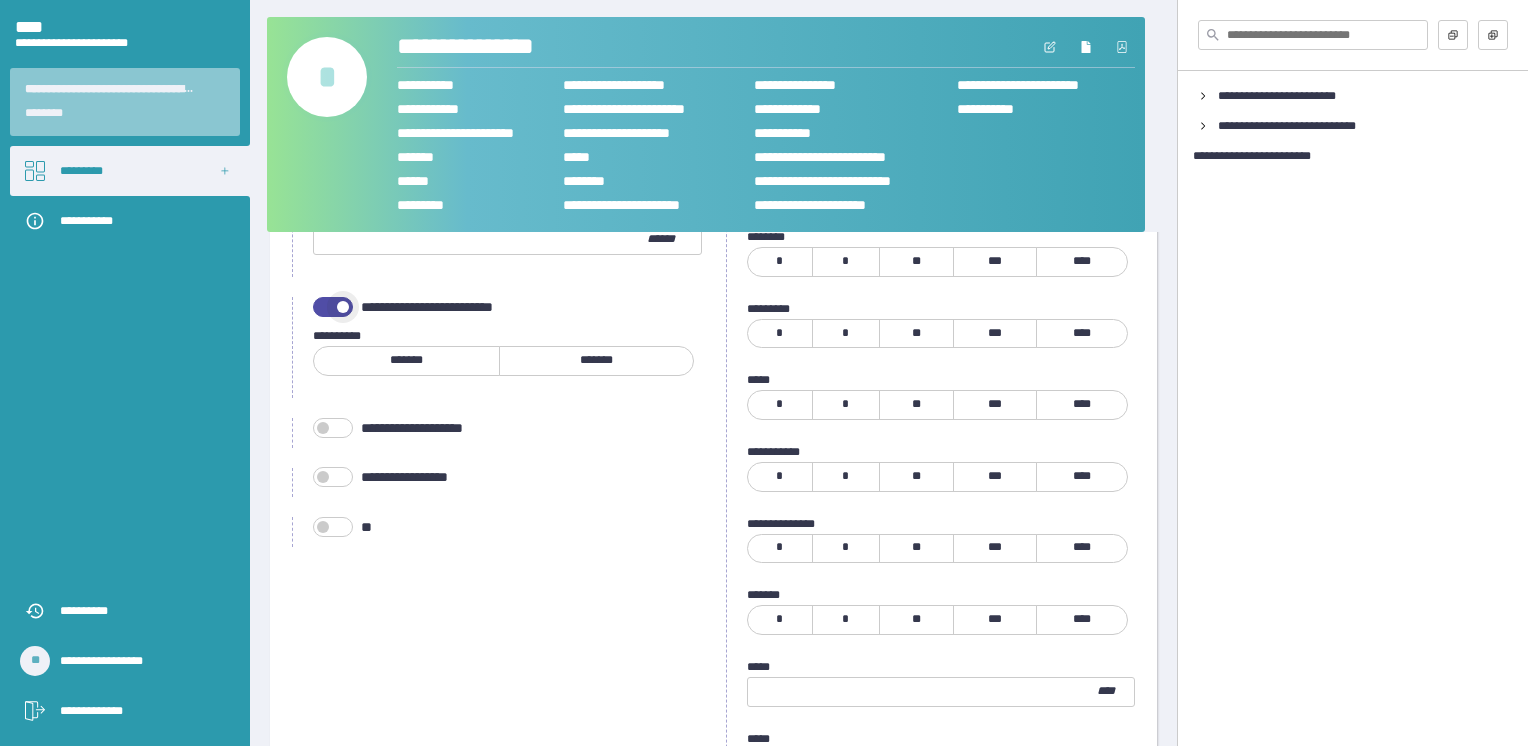 click at bounding box center [333, 307] 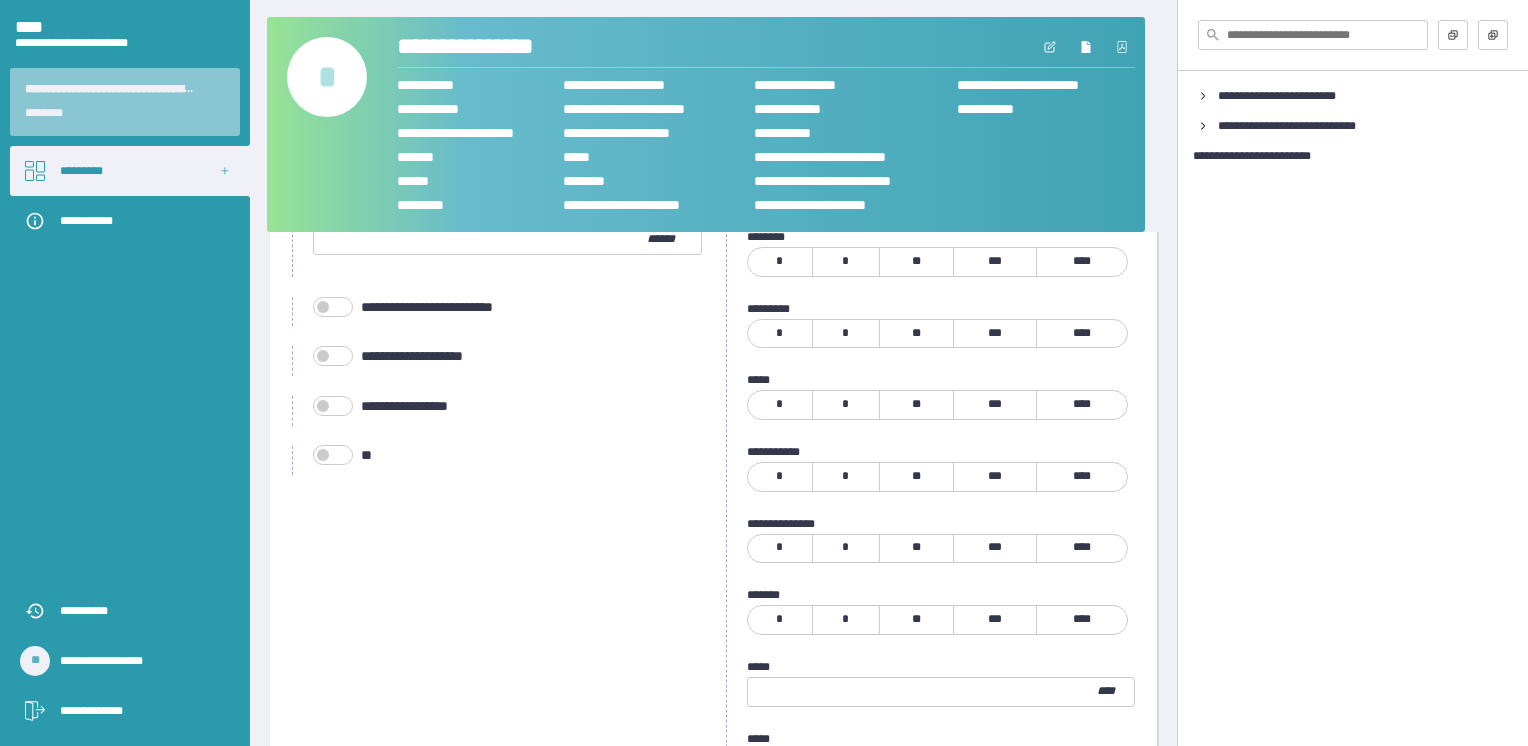 scroll, scrollTop: 1912, scrollLeft: 0, axis: vertical 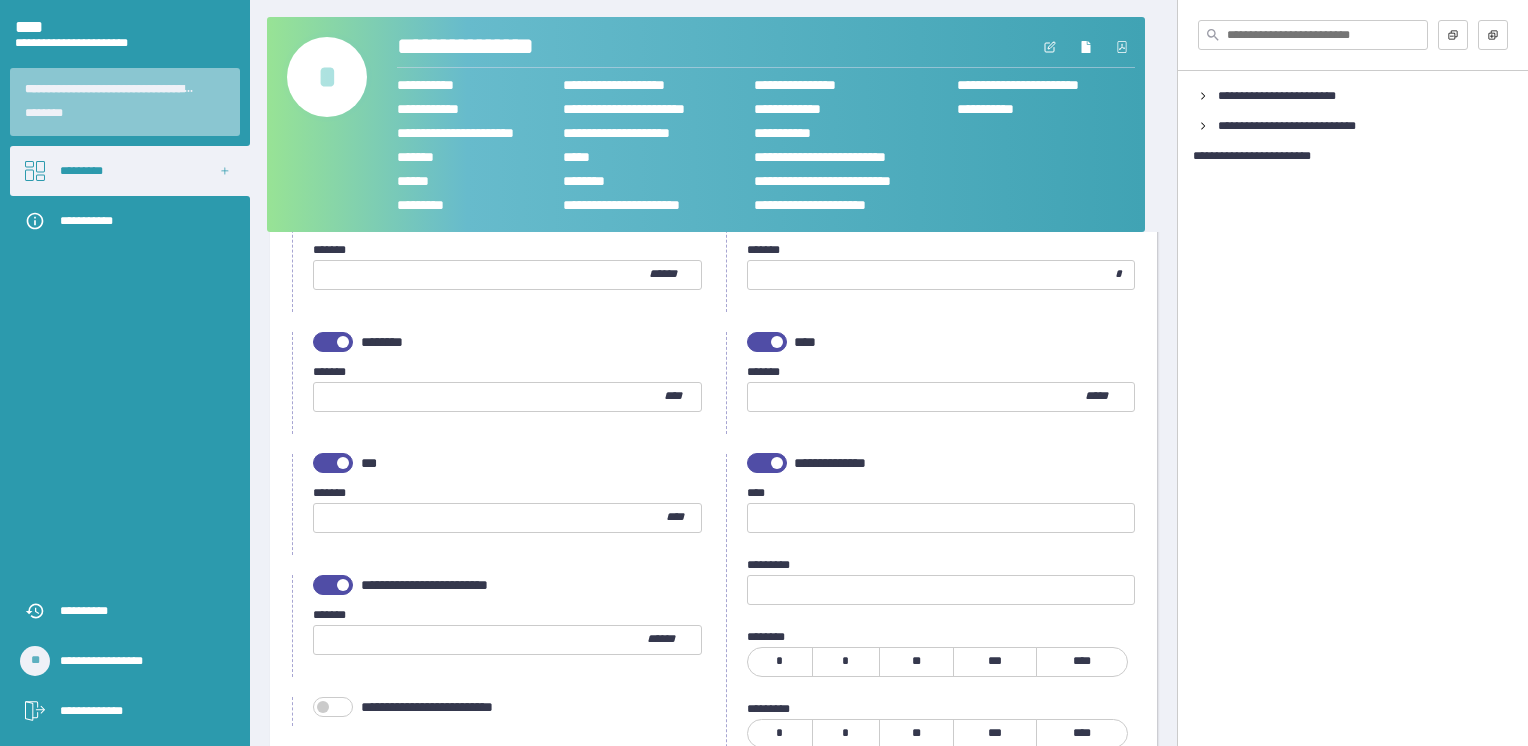 click at bounding box center [333, 585] 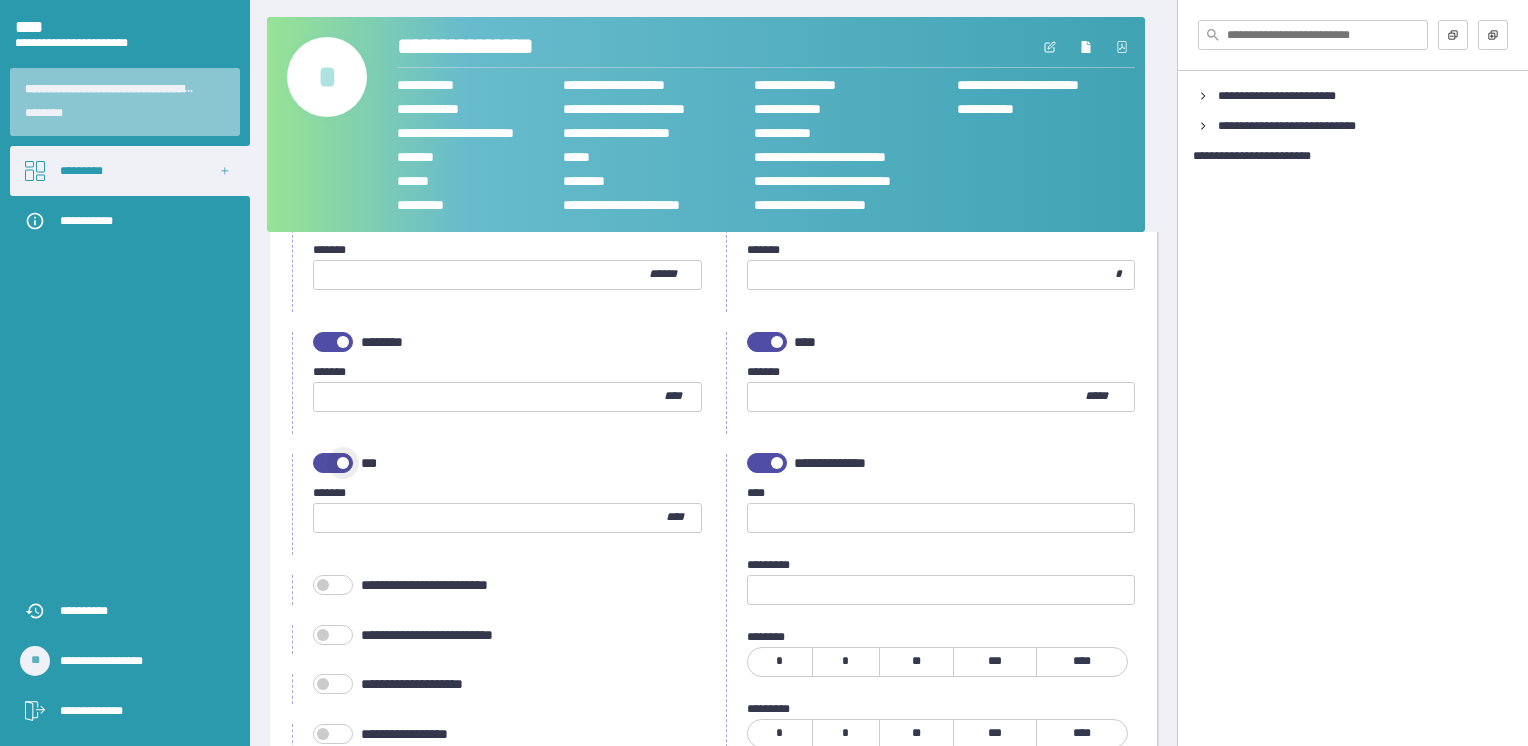 click at bounding box center (333, 463) 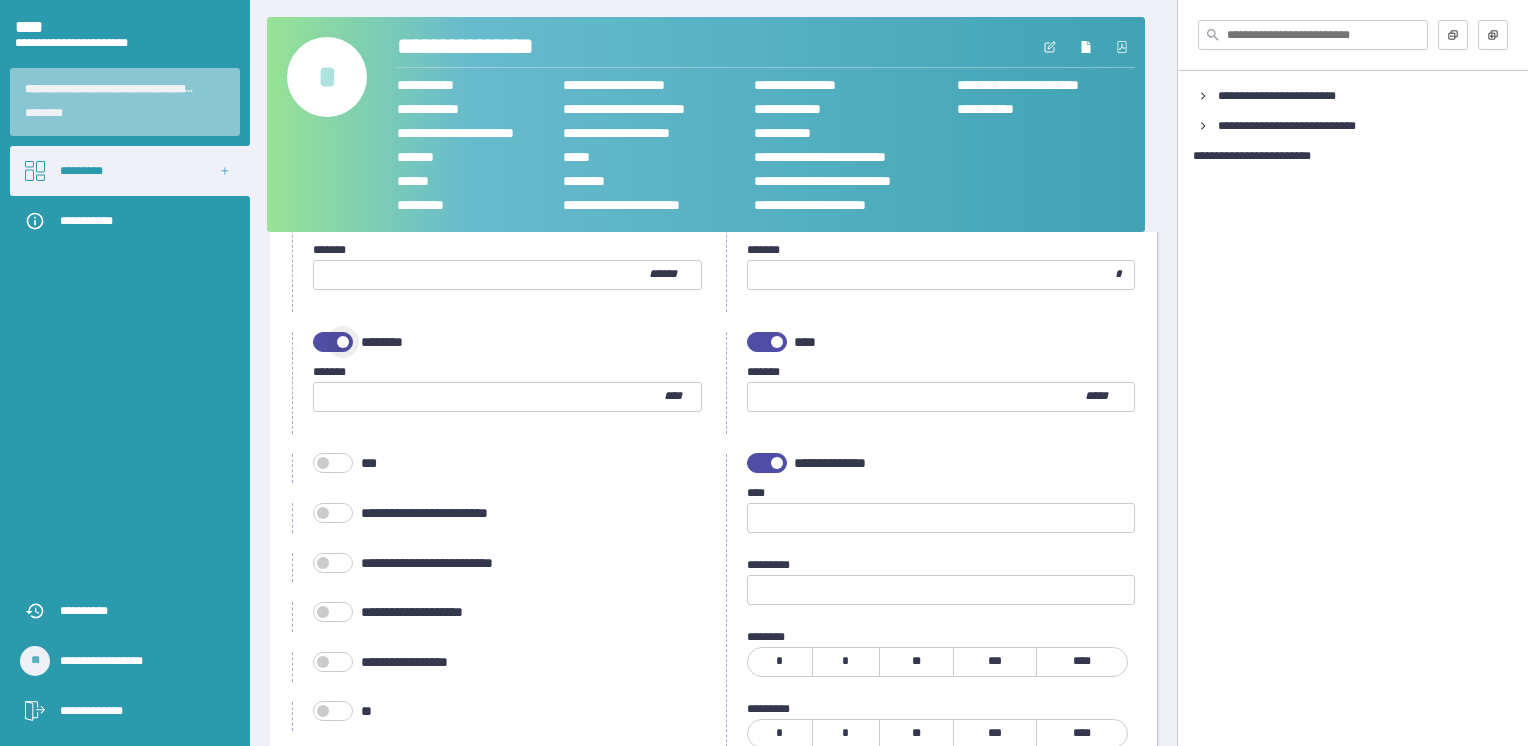 click at bounding box center (333, 342) 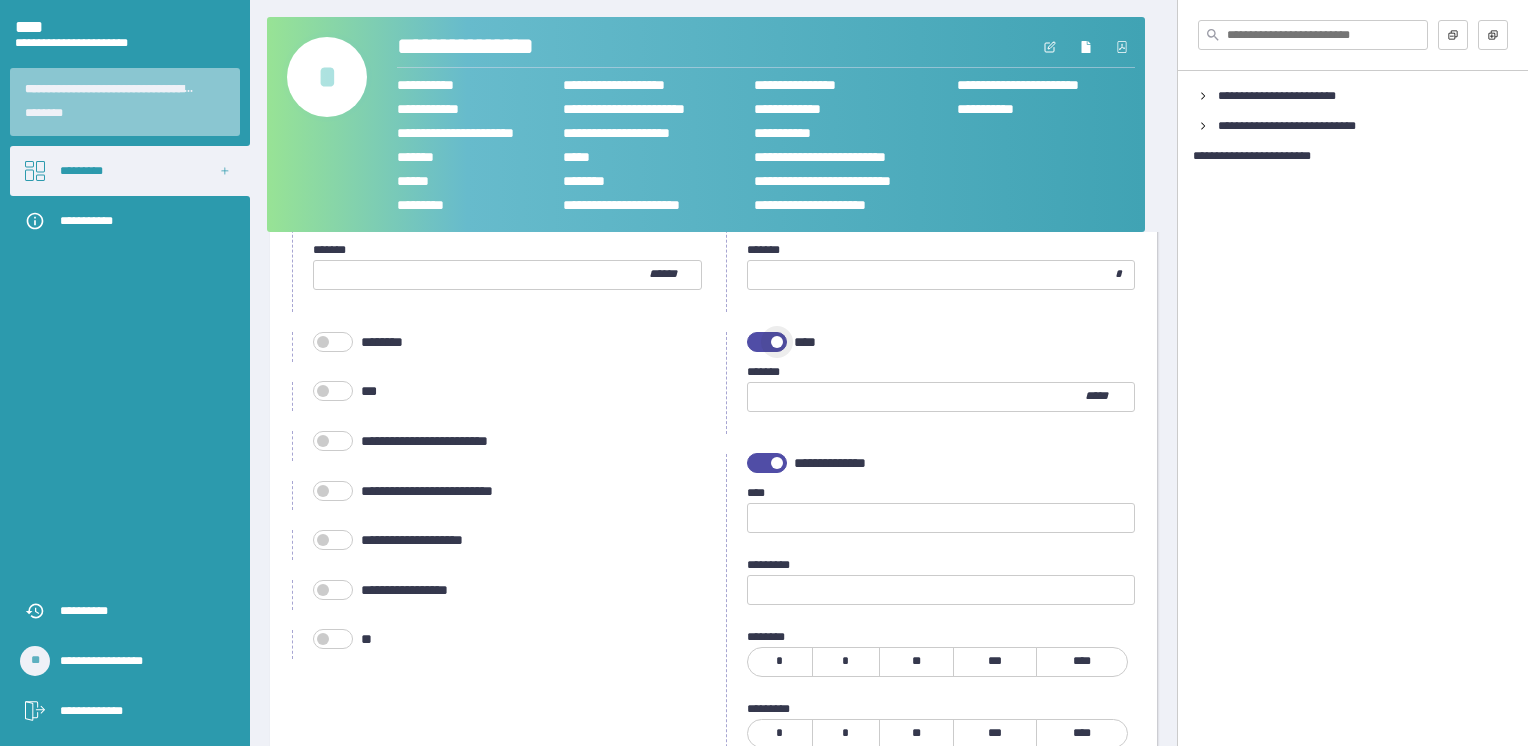 click at bounding box center [767, 342] 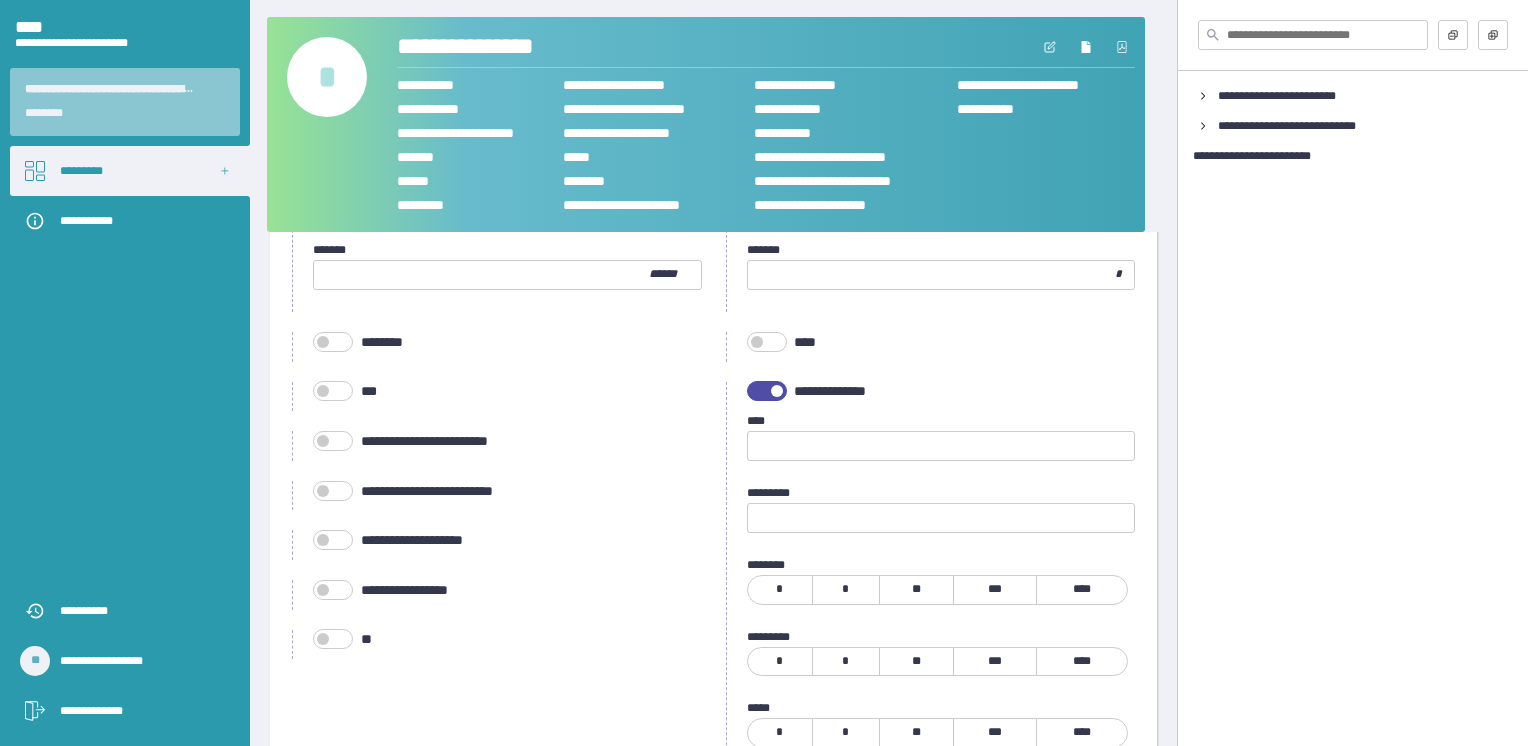 click at bounding box center (767, 391) 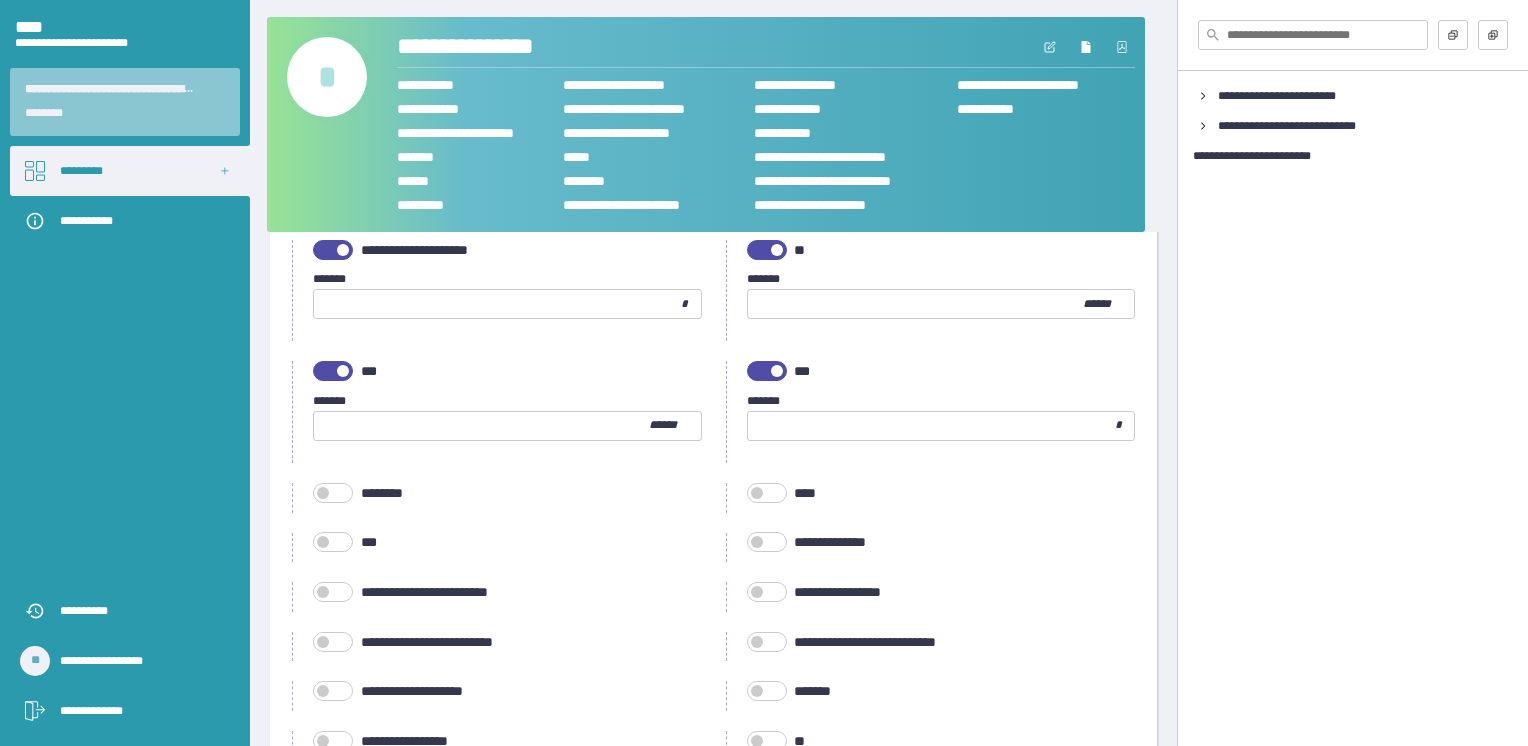 scroll, scrollTop: 1512, scrollLeft: 0, axis: vertical 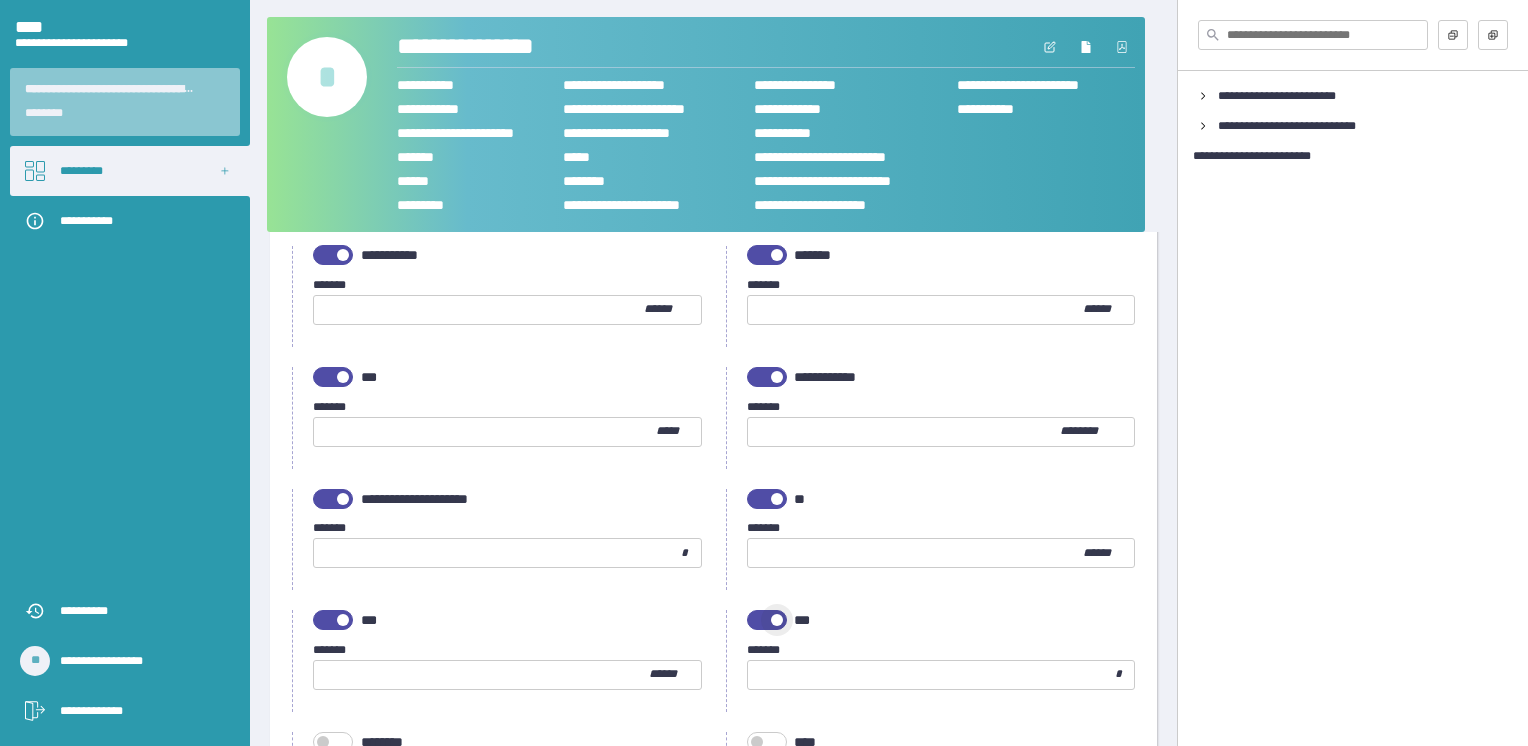 click at bounding box center [767, 620] 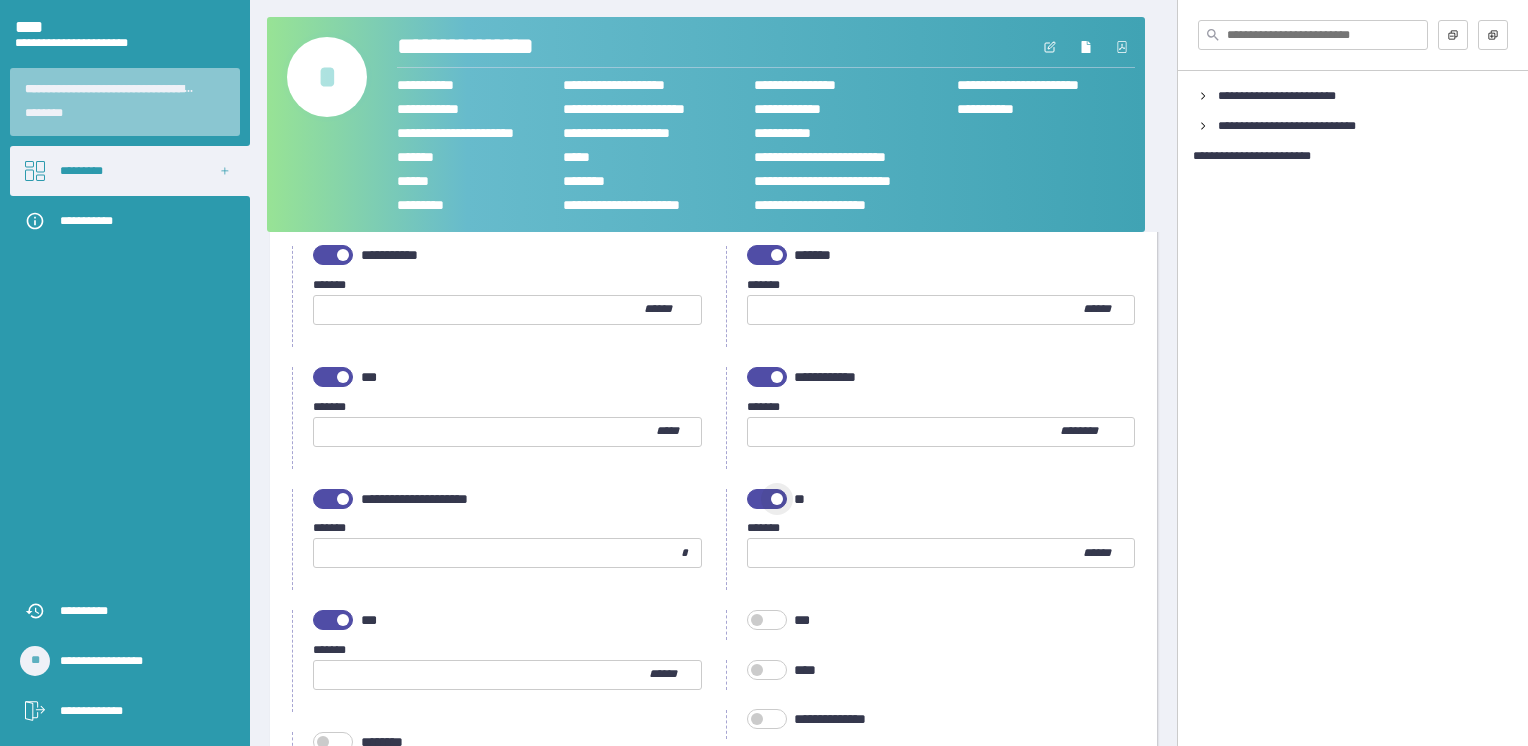 click at bounding box center (767, 499) 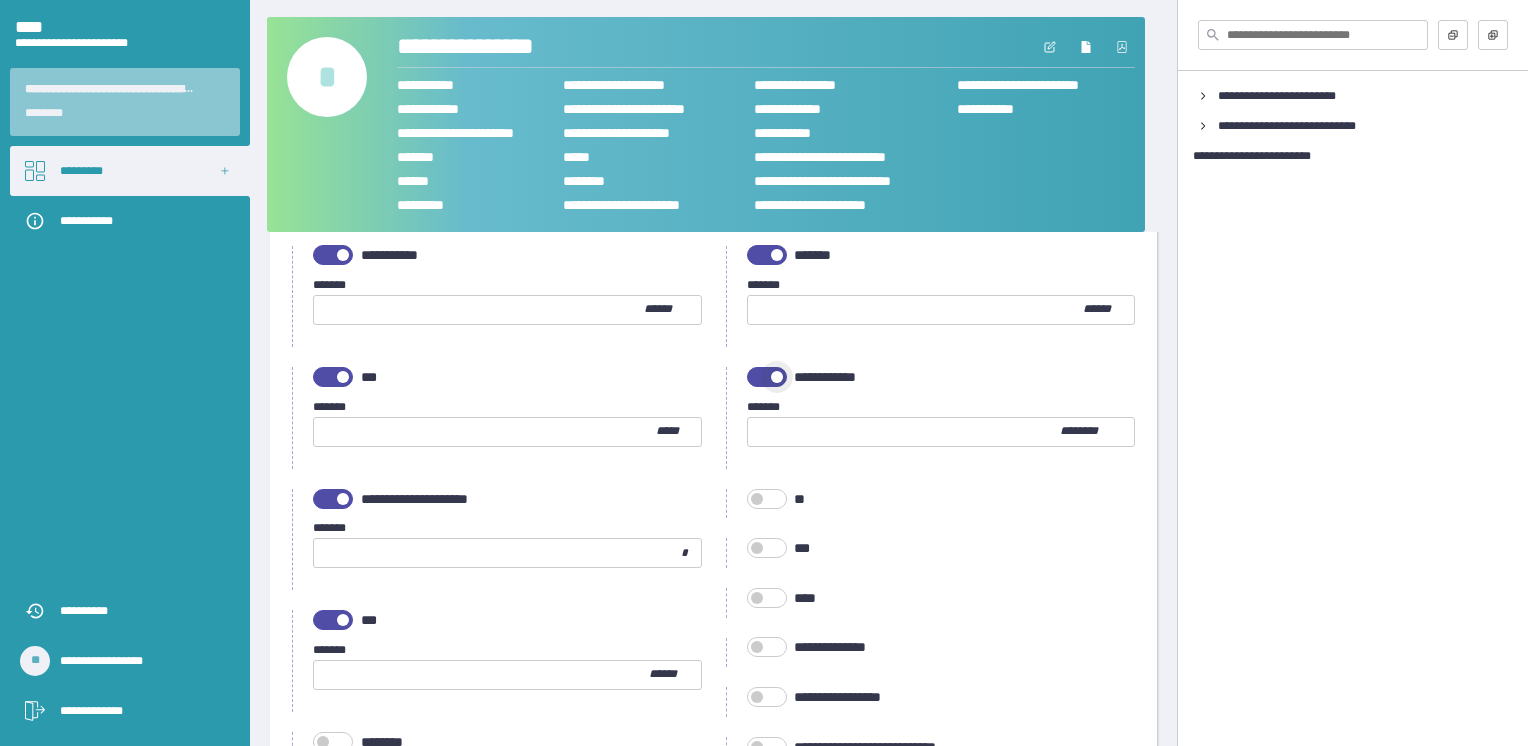 click at bounding box center [767, 377] 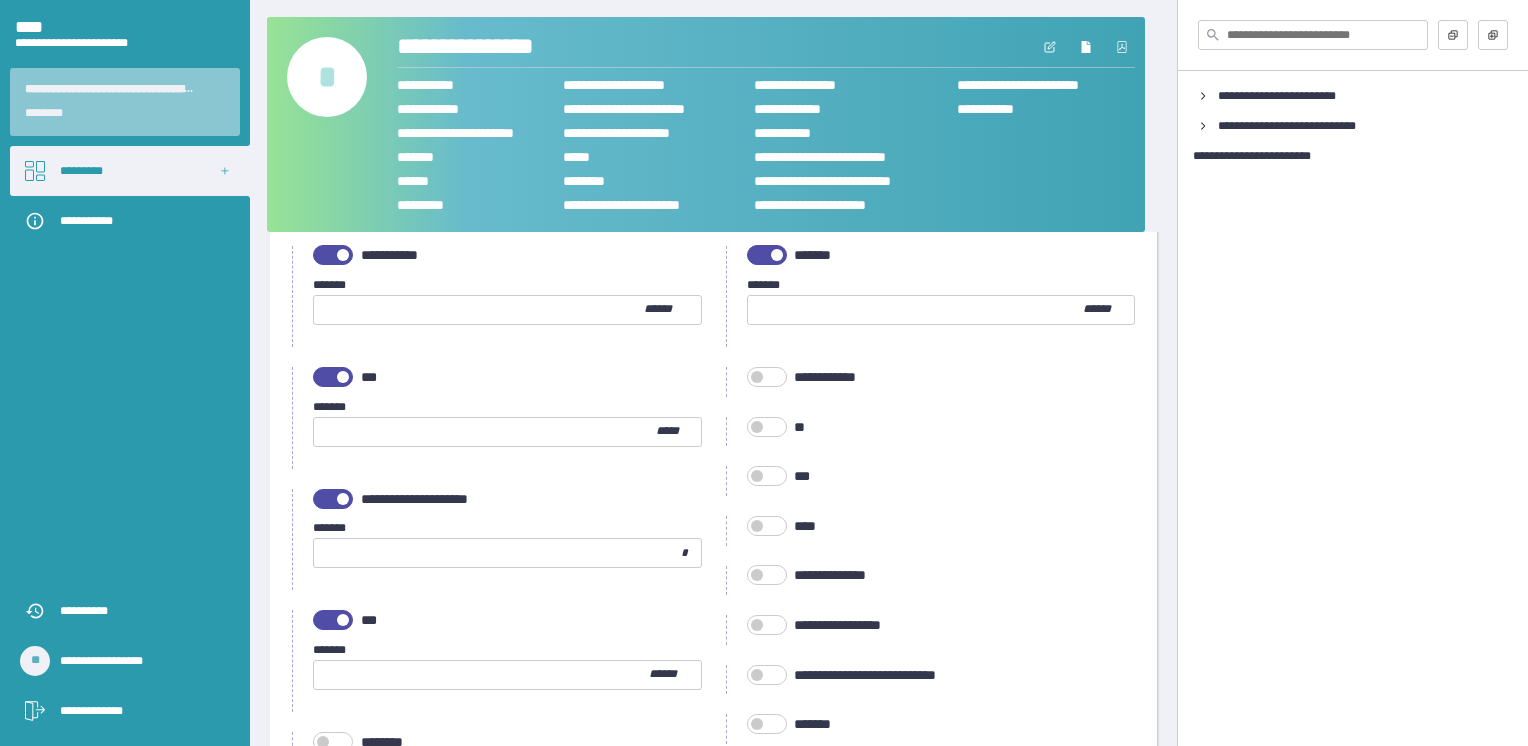 click at bounding box center (767, 255) 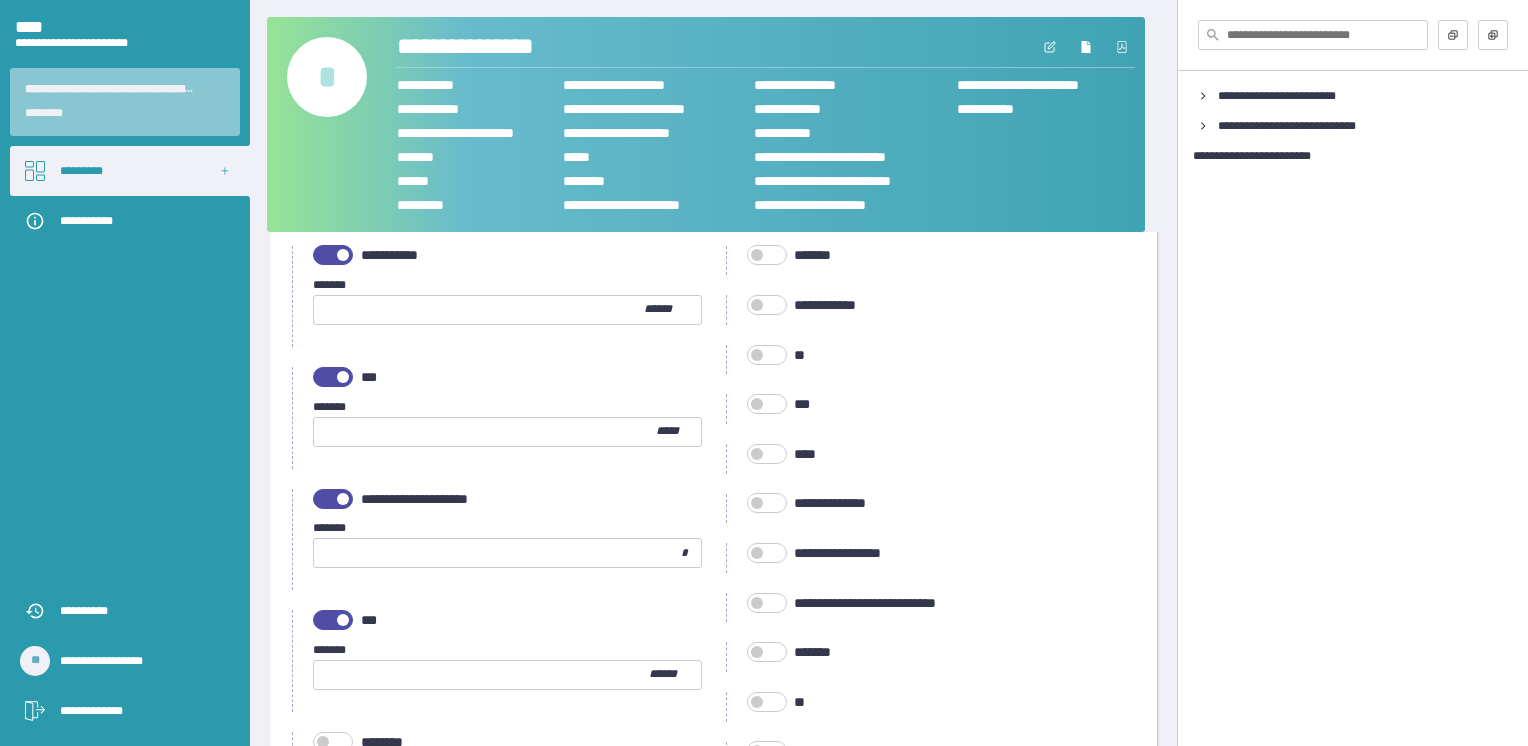 click at bounding box center (333, 255) 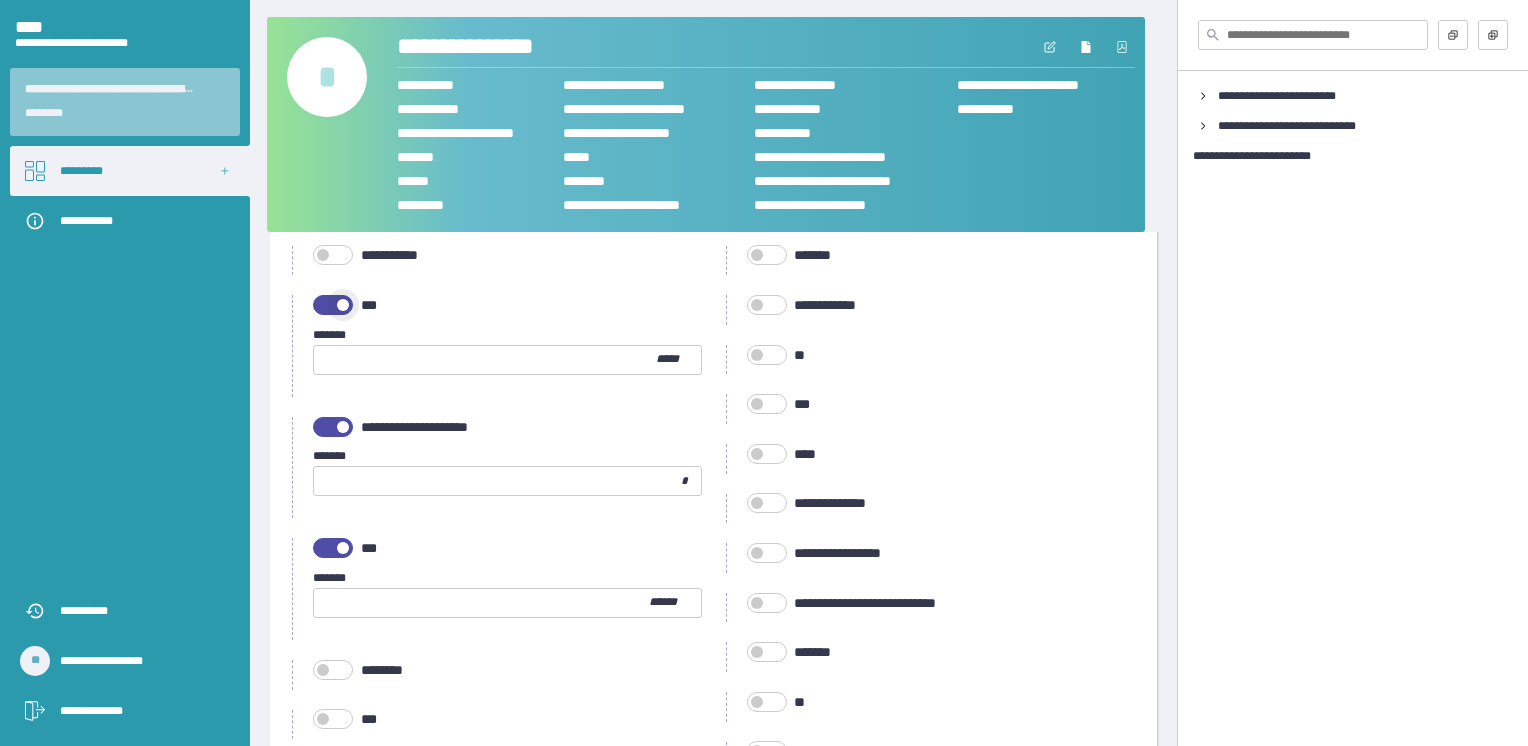 click at bounding box center [333, 305] 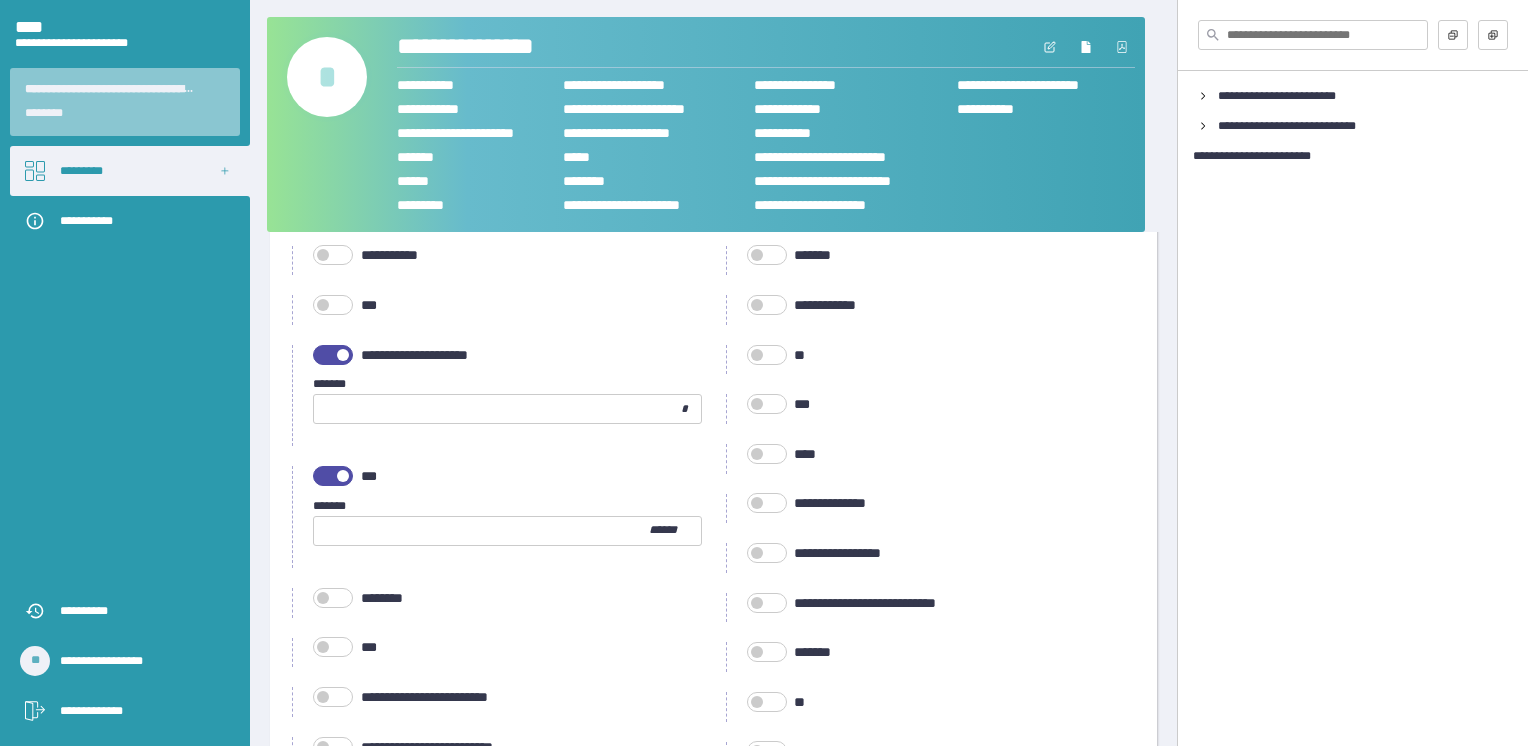 click at bounding box center [333, 355] 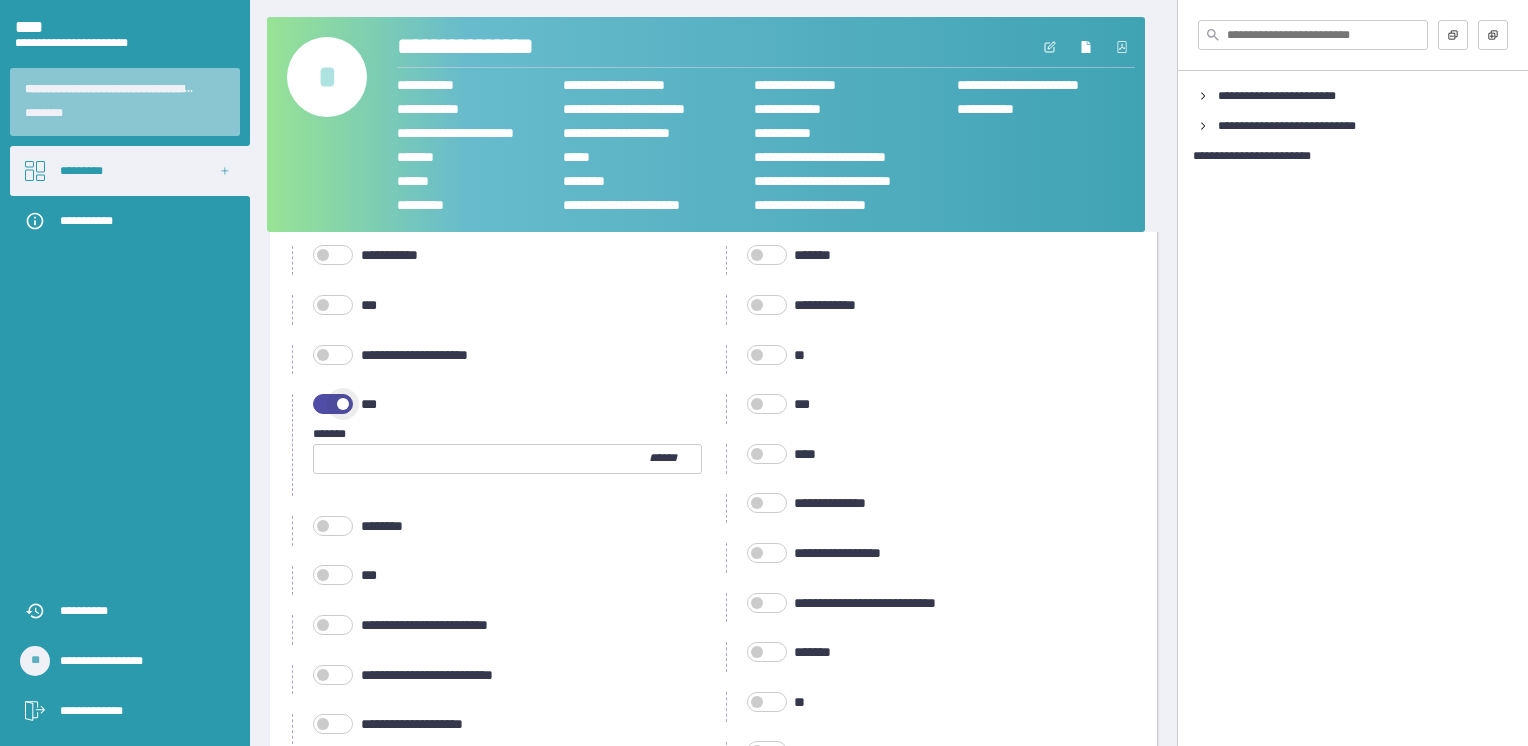 click at bounding box center (333, 404) 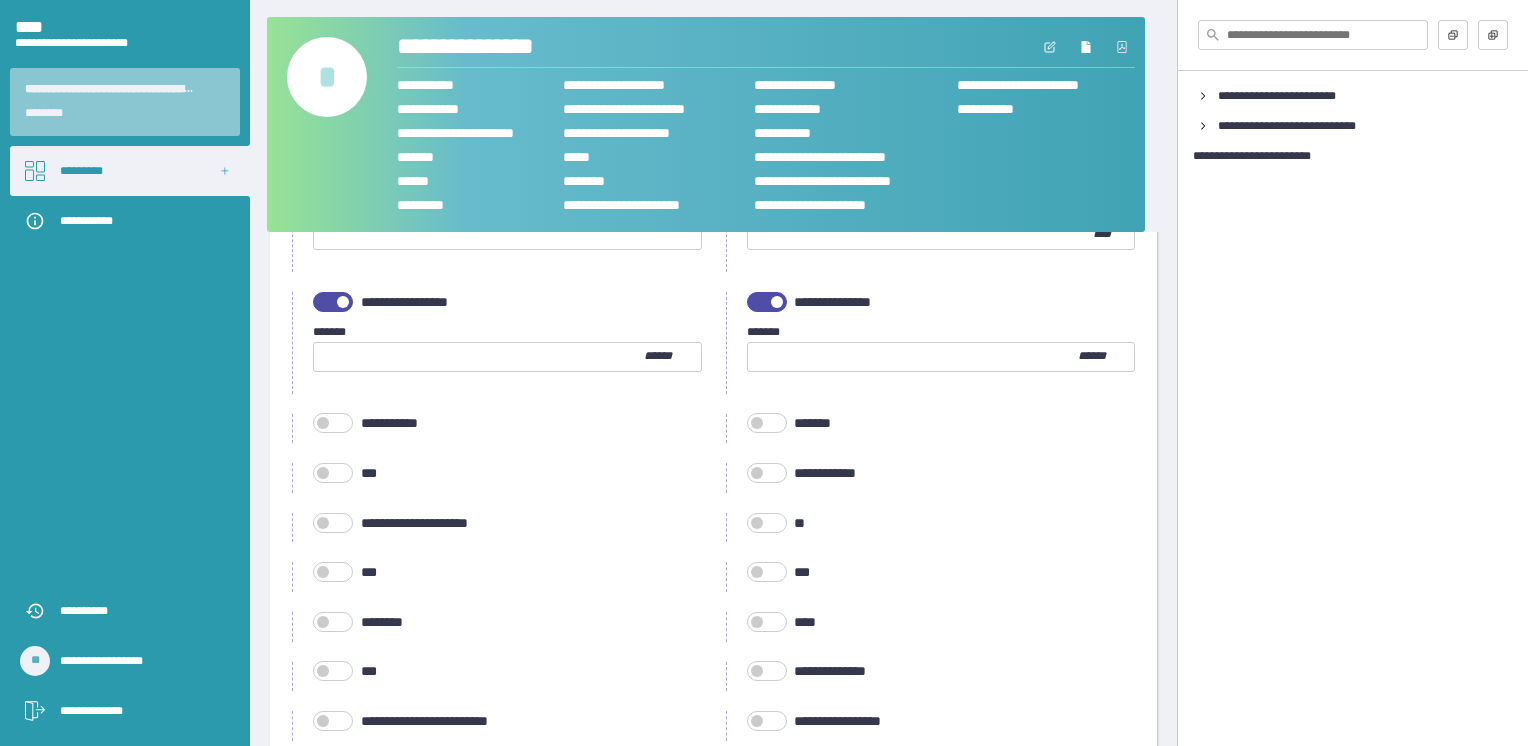 scroll, scrollTop: 1112, scrollLeft: 0, axis: vertical 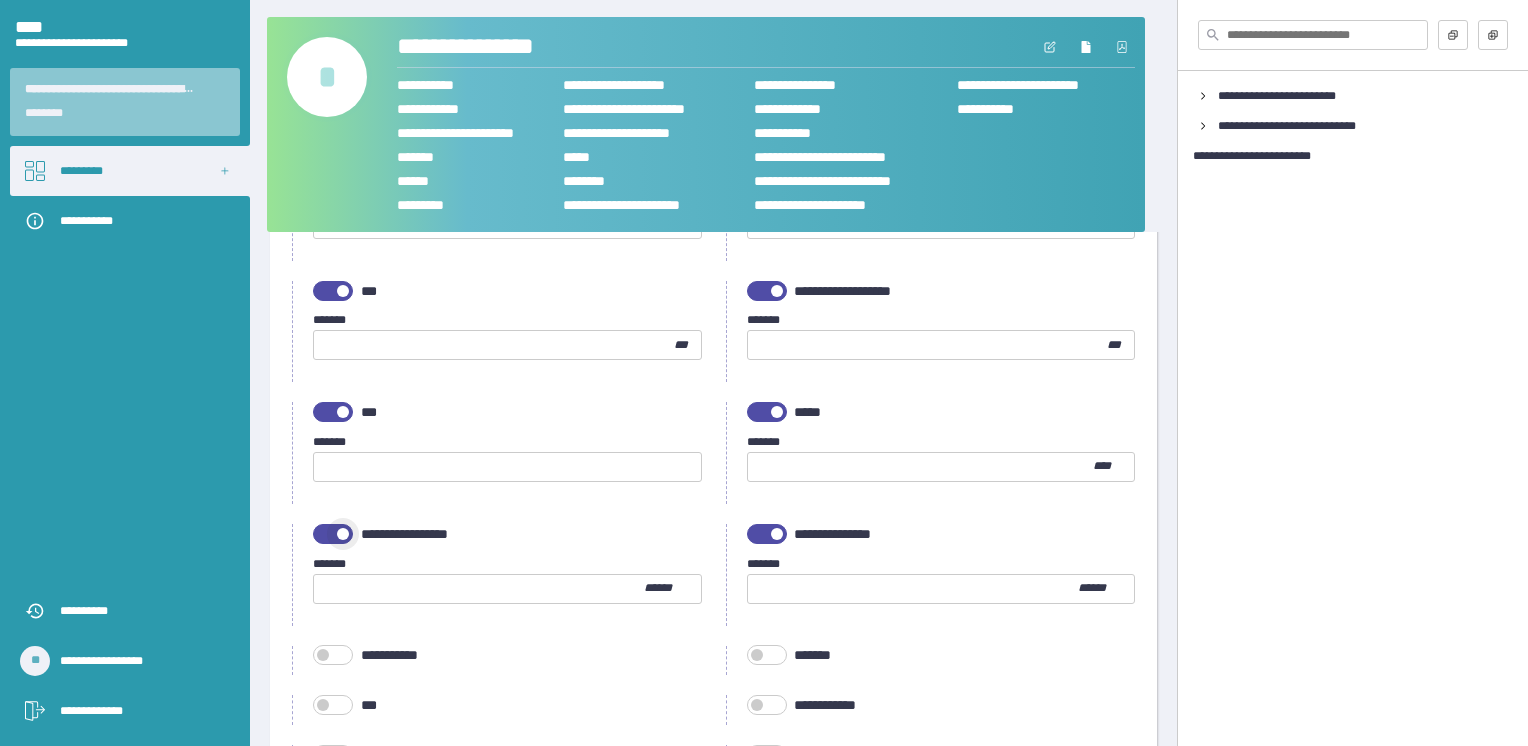 click at bounding box center [333, 534] 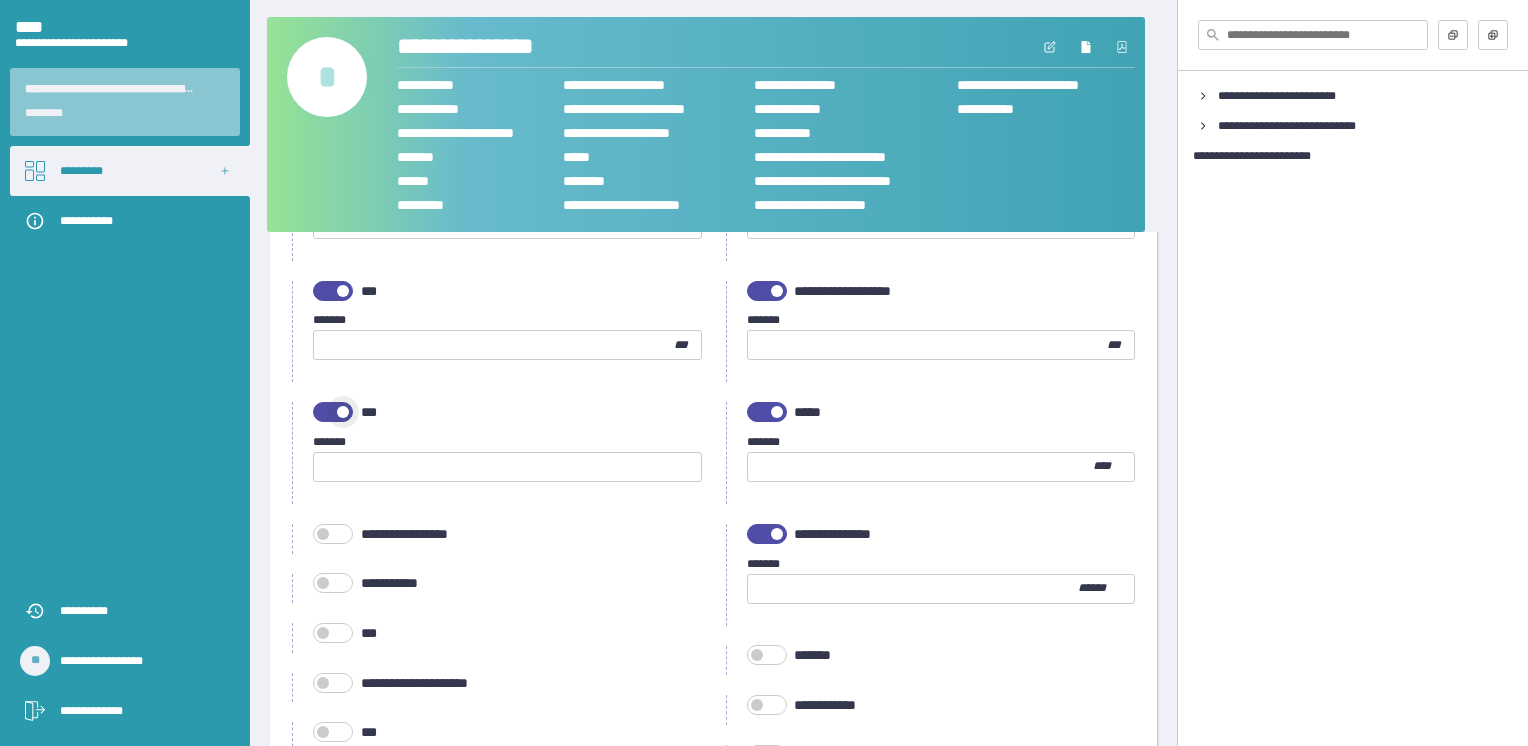 click at bounding box center (333, 412) 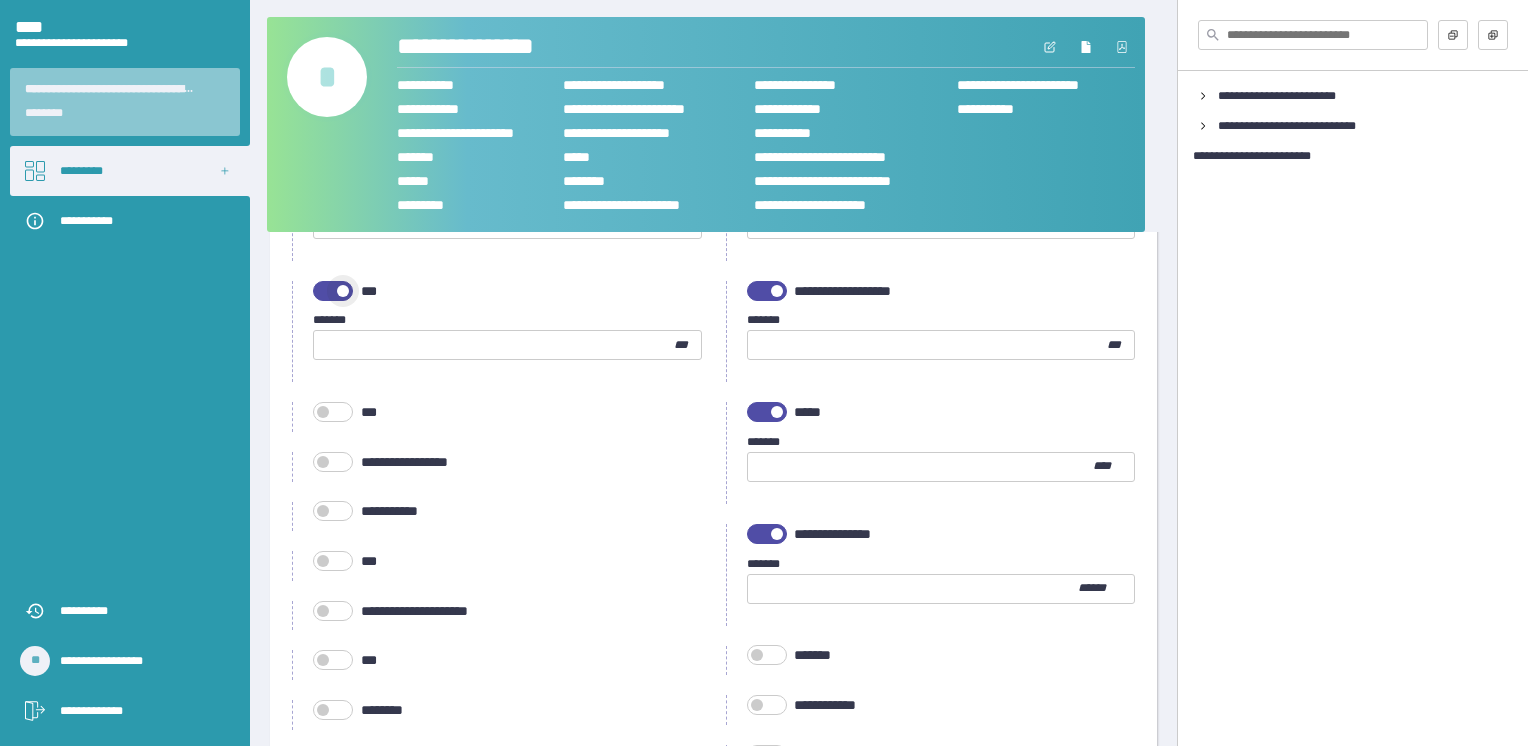 click at bounding box center [333, 291] 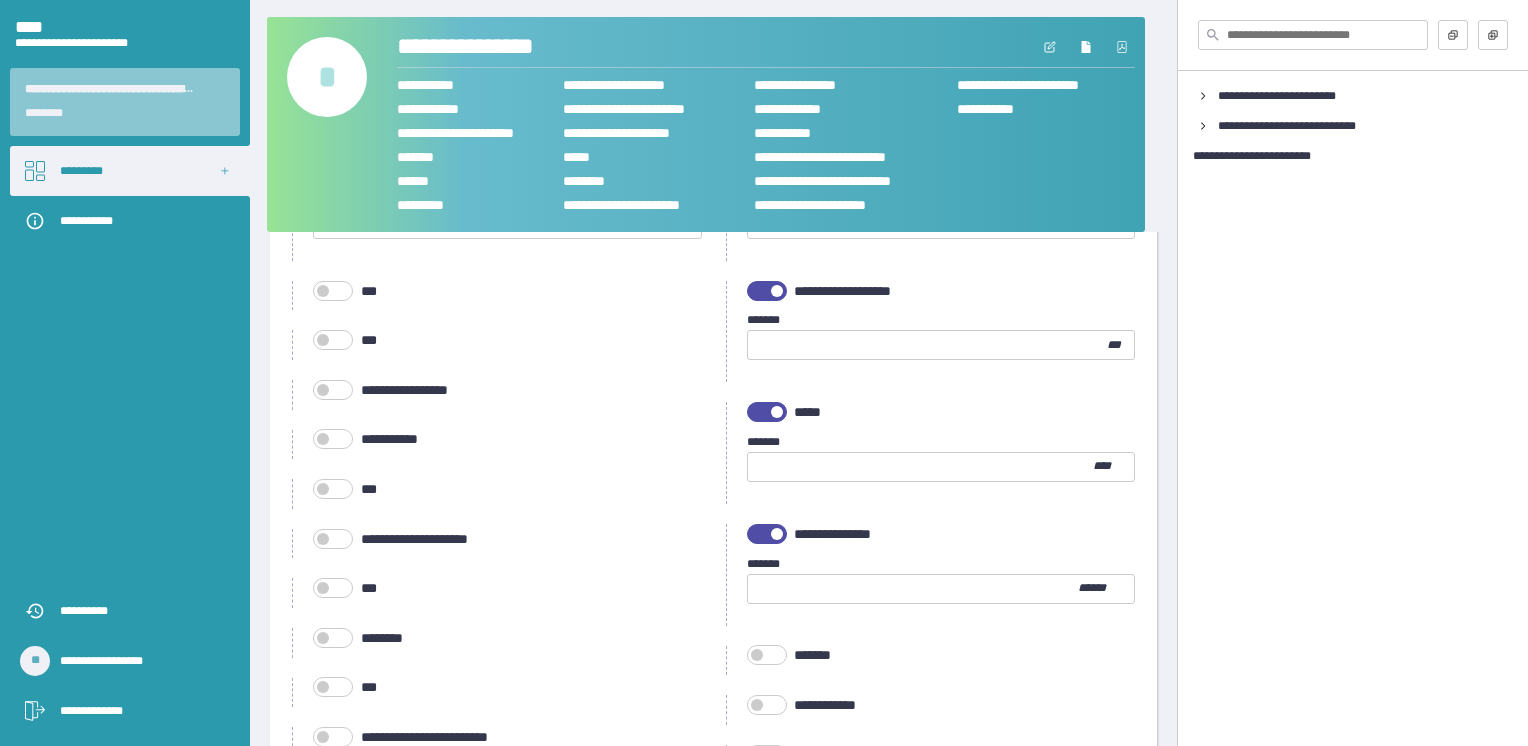 click at bounding box center (767, 291) 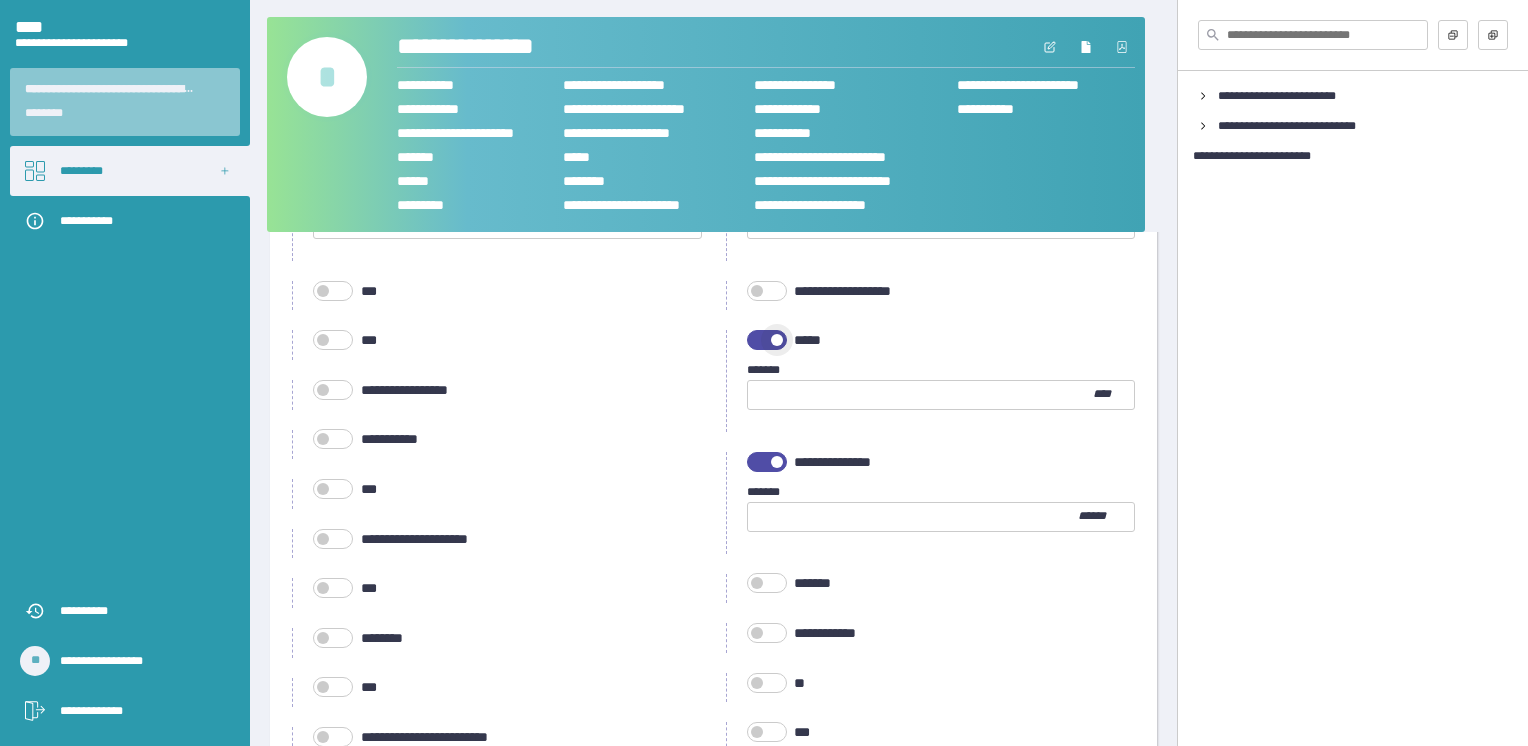 click at bounding box center (767, 340) 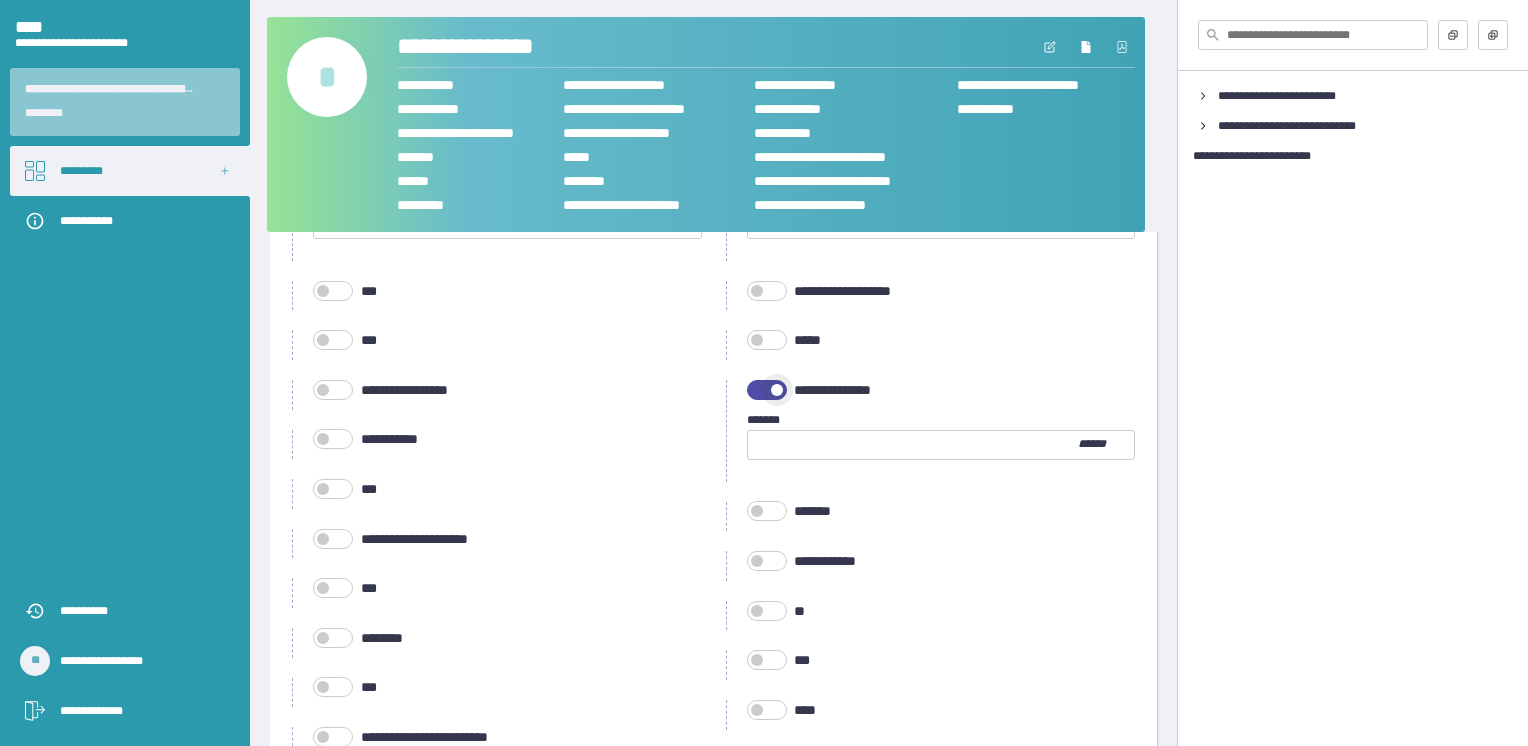 click at bounding box center (767, 390) 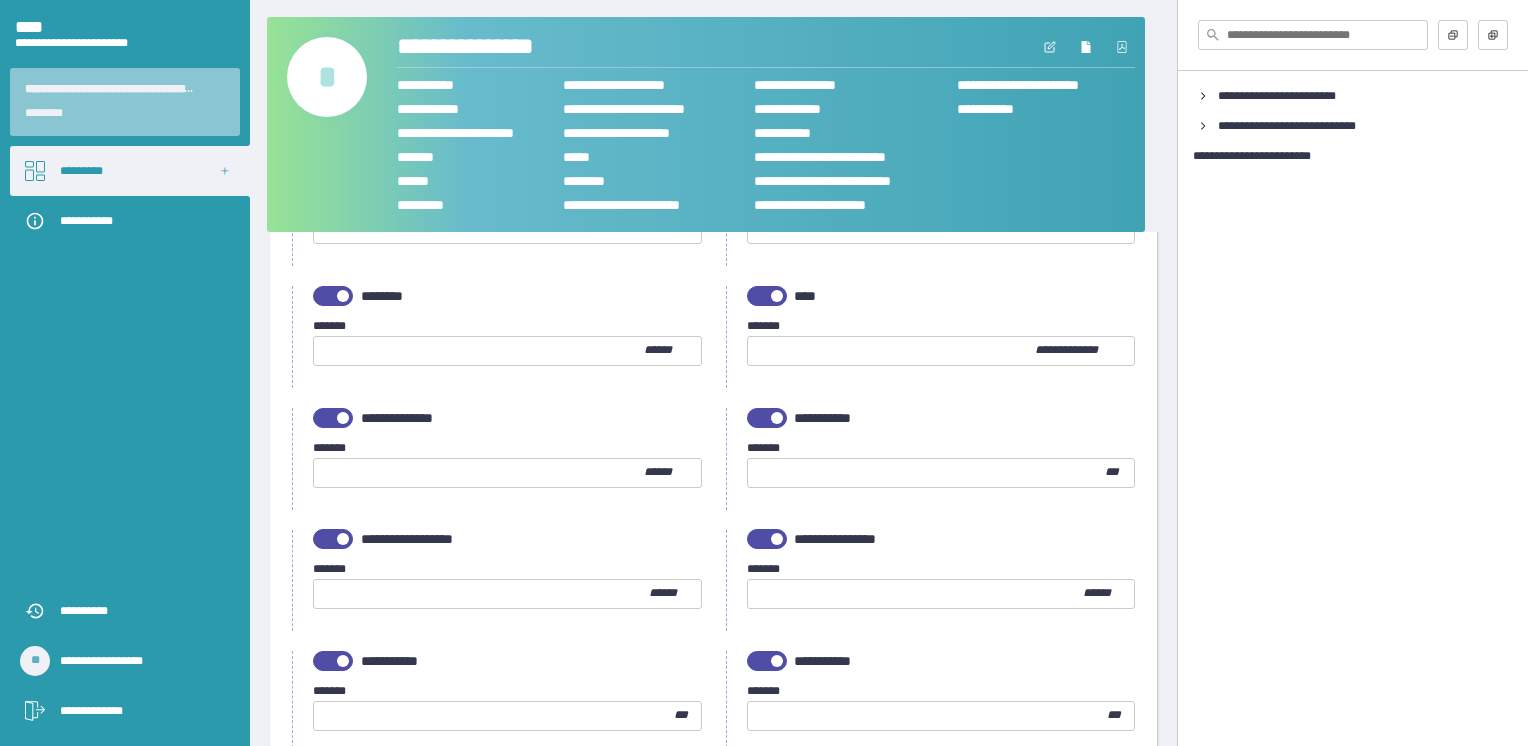 scroll, scrollTop: 612, scrollLeft: 0, axis: vertical 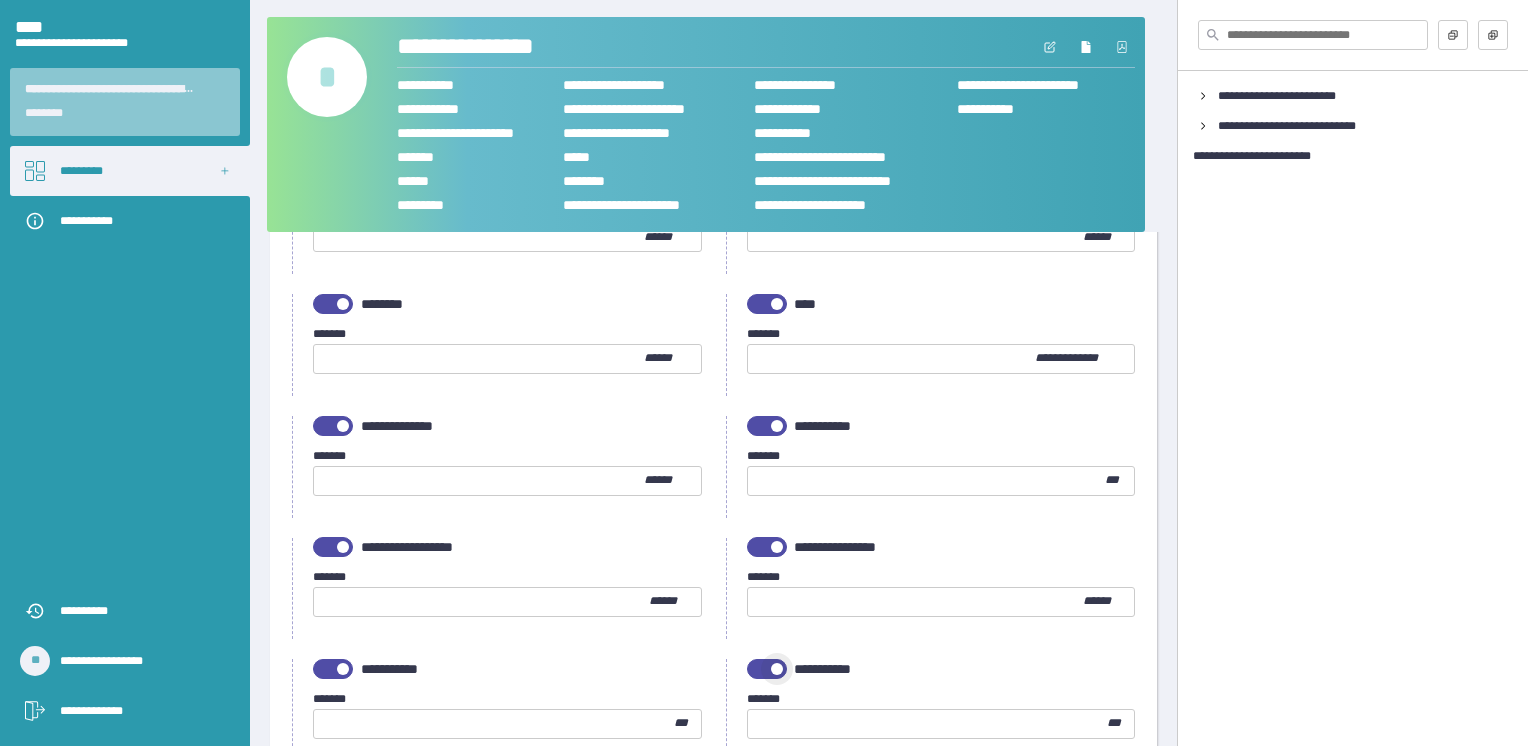 click at bounding box center (767, 669) 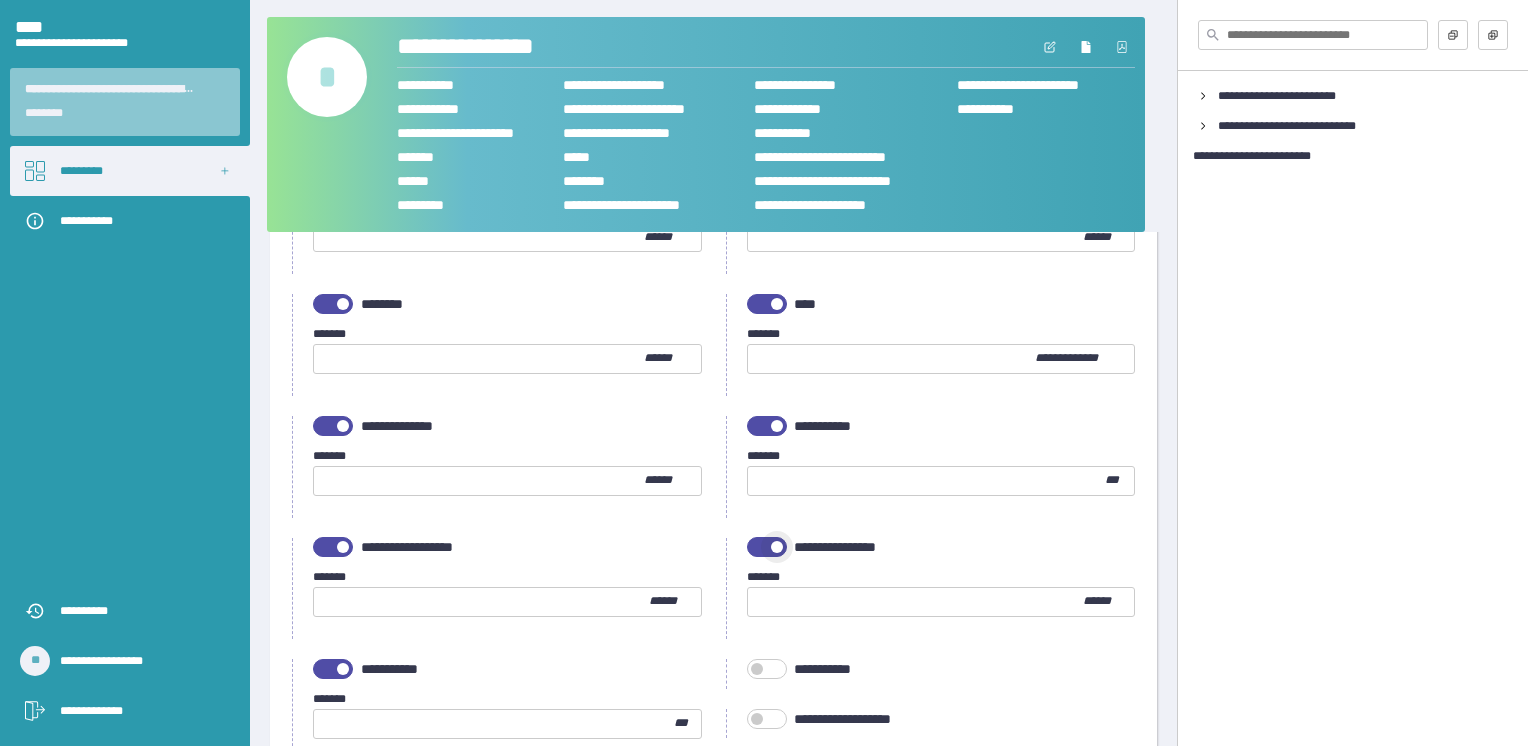 click at bounding box center [767, 547] 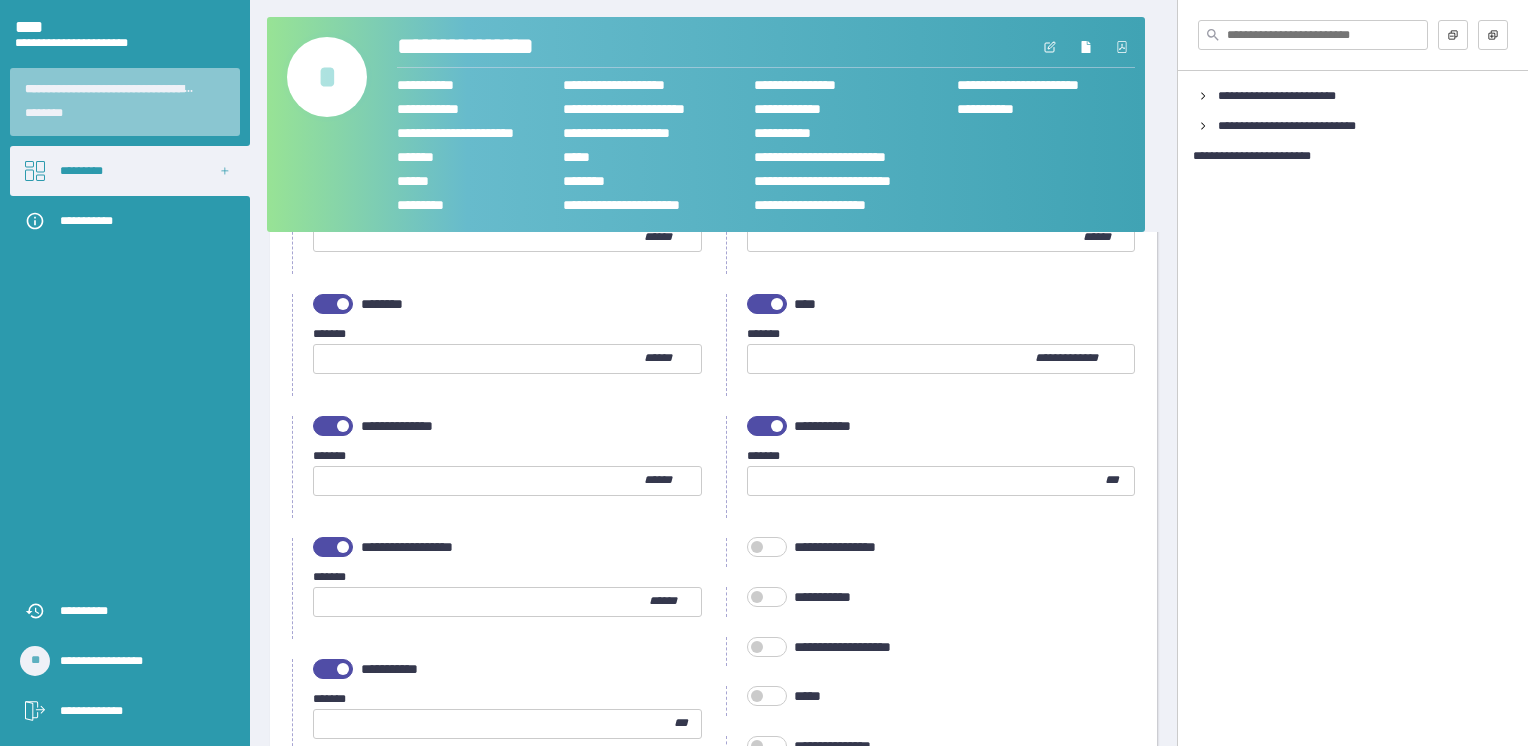 click at bounding box center [767, 426] 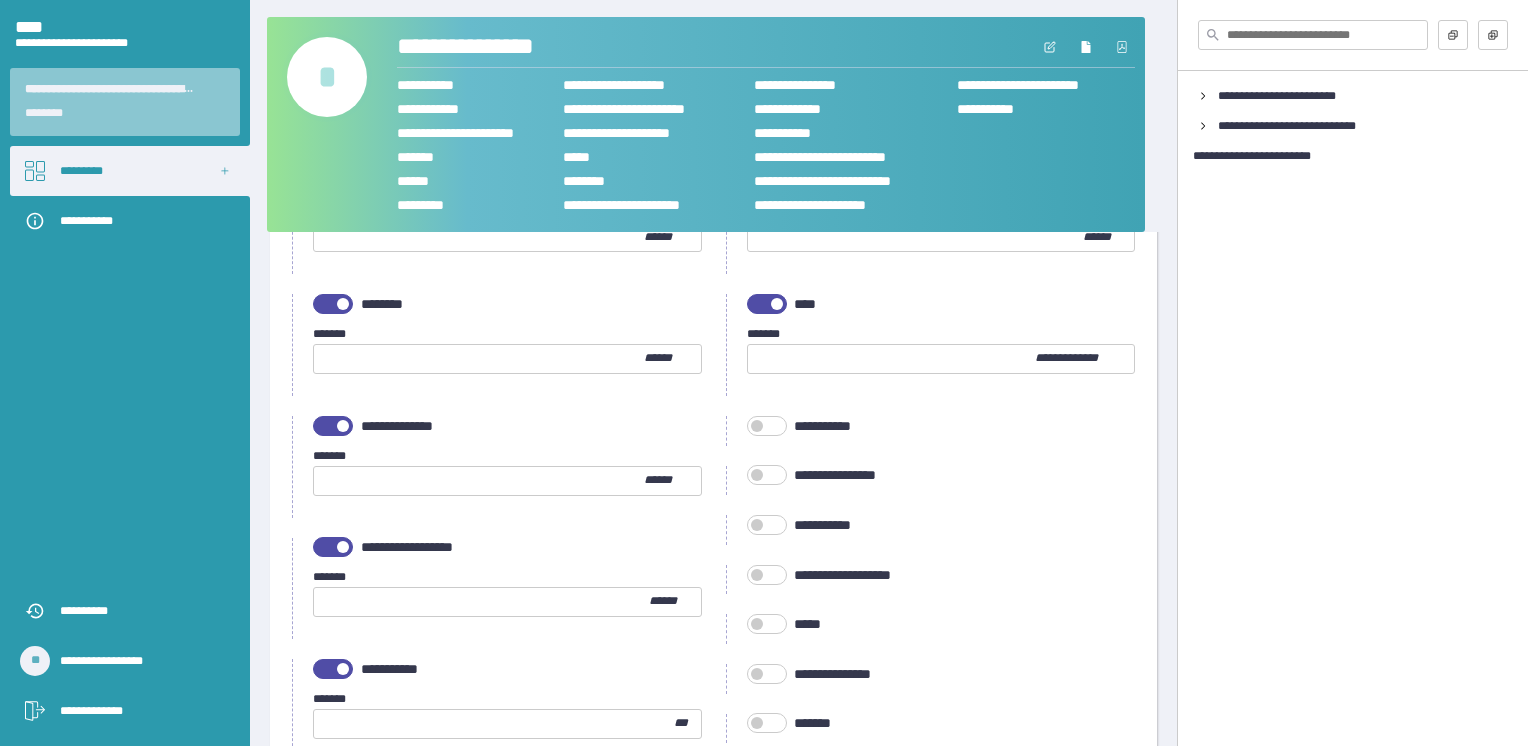 click at bounding box center [767, 304] 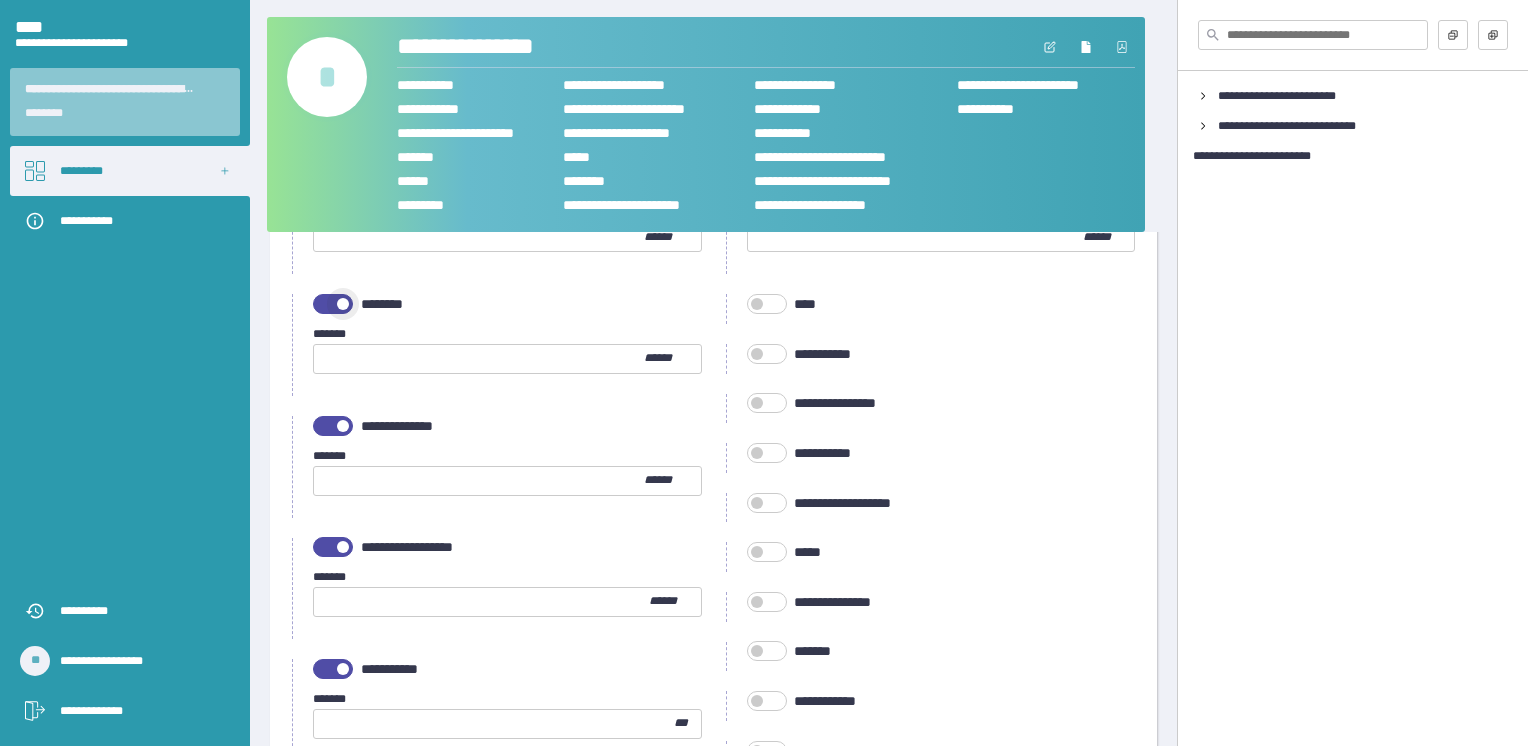 click at bounding box center (333, 304) 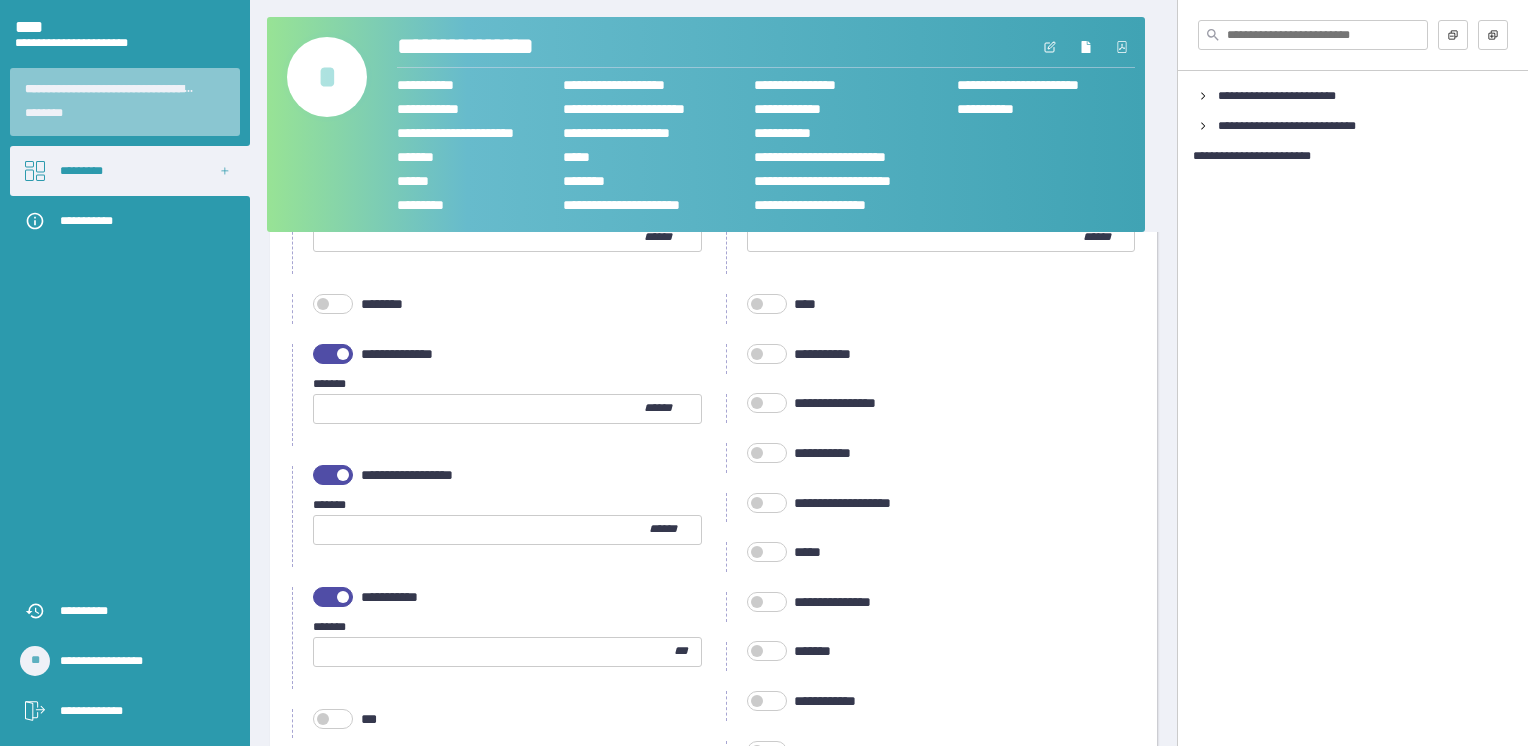 click at bounding box center (333, 354) 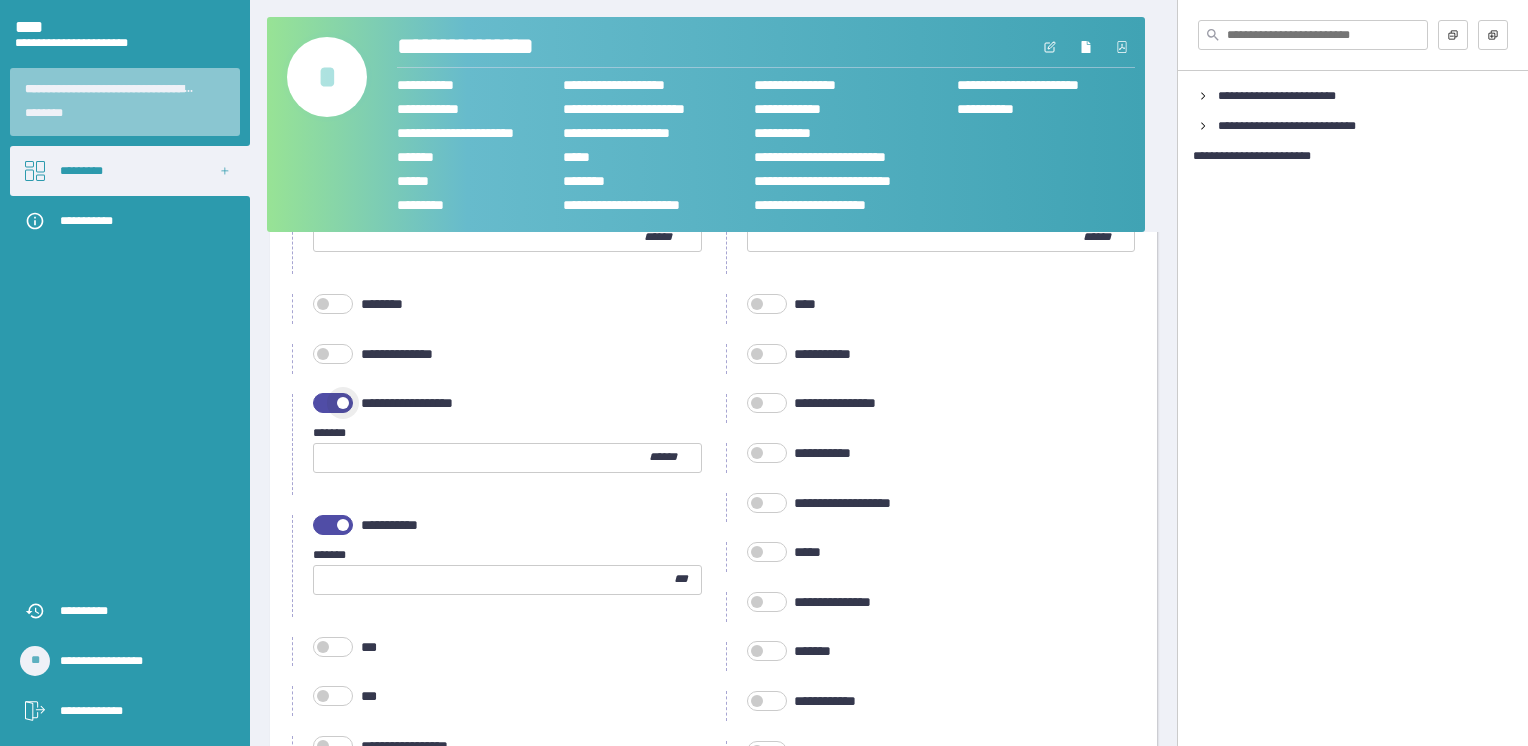 click at bounding box center (333, 403) 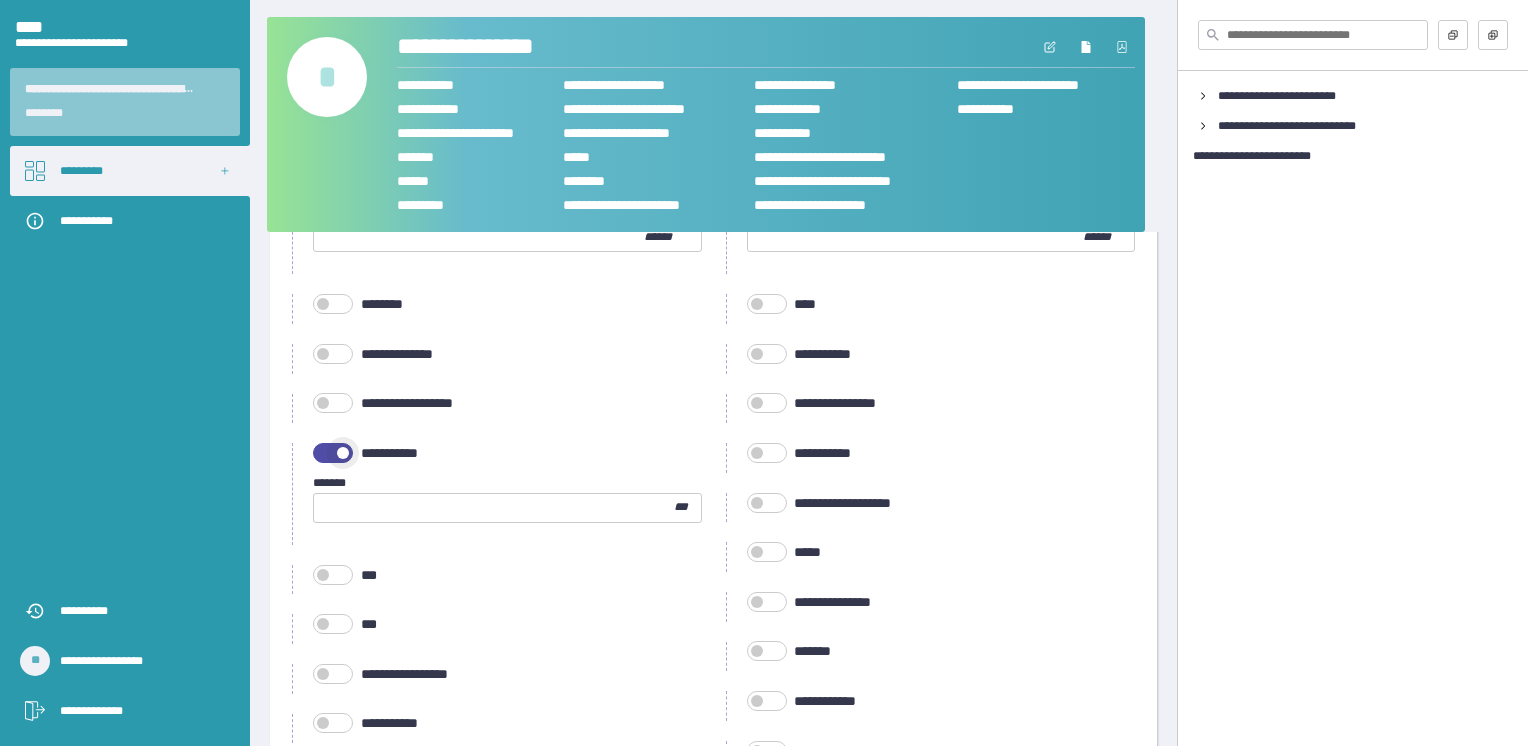 click at bounding box center [333, 453] 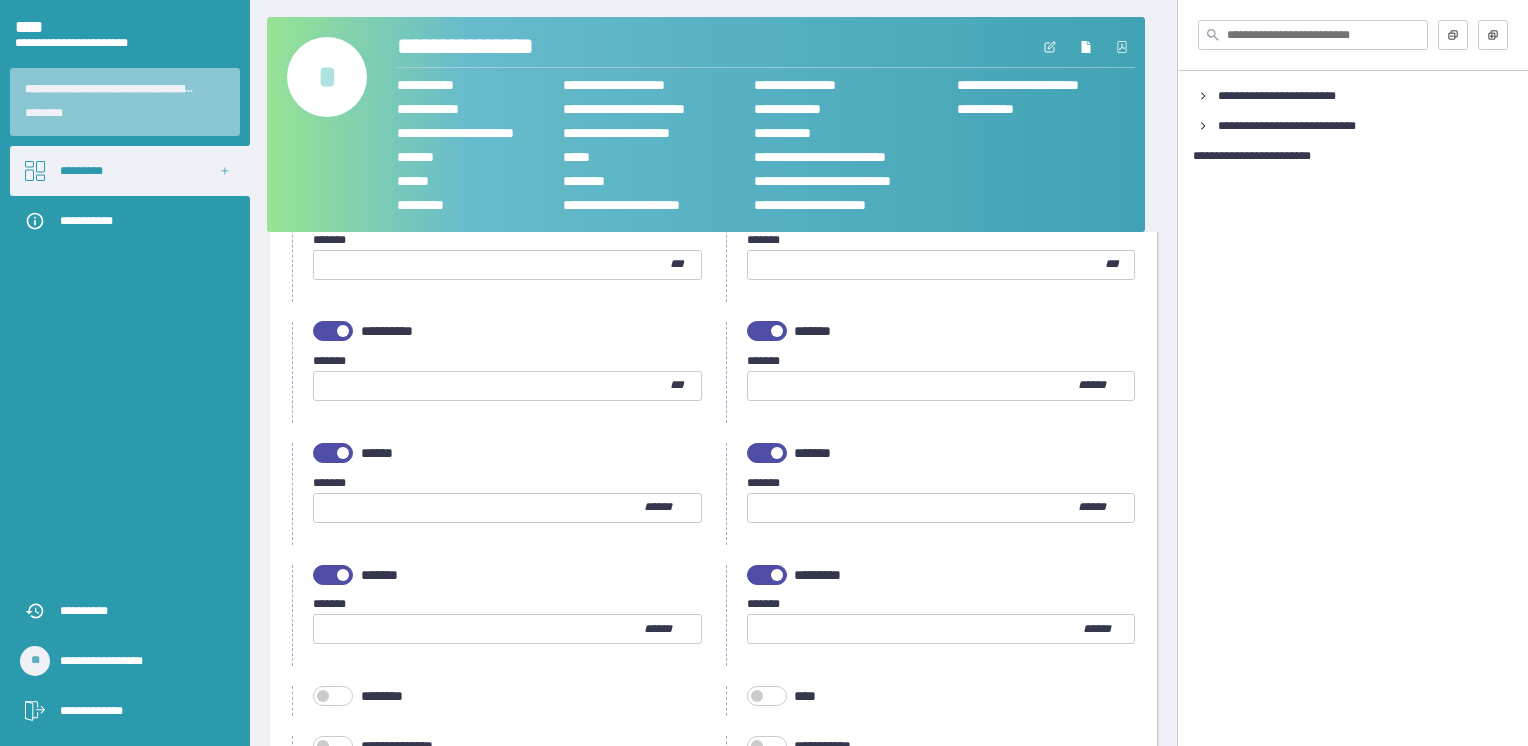scroll, scrollTop: 212, scrollLeft: 0, axis: vertical 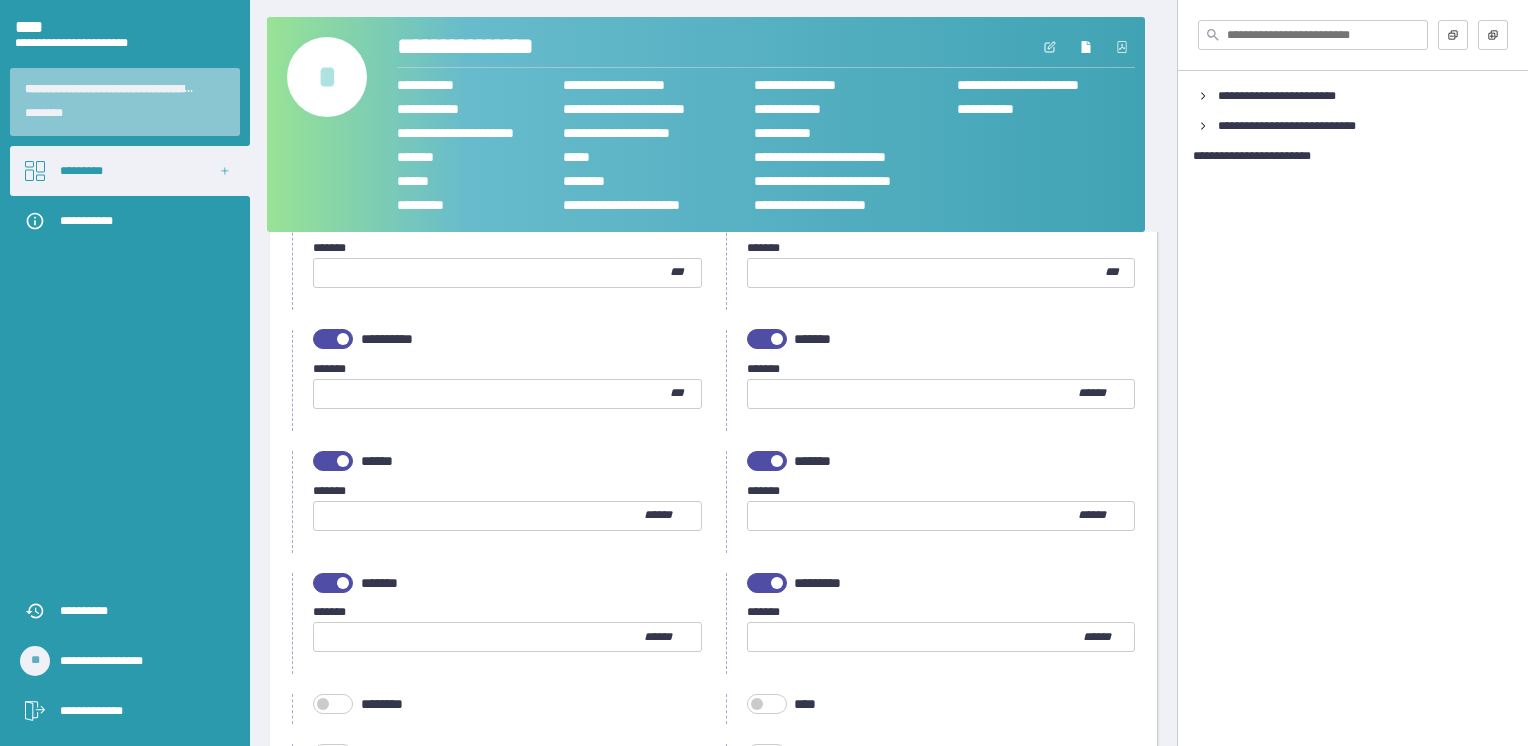 click at bounding box center (343, 583) 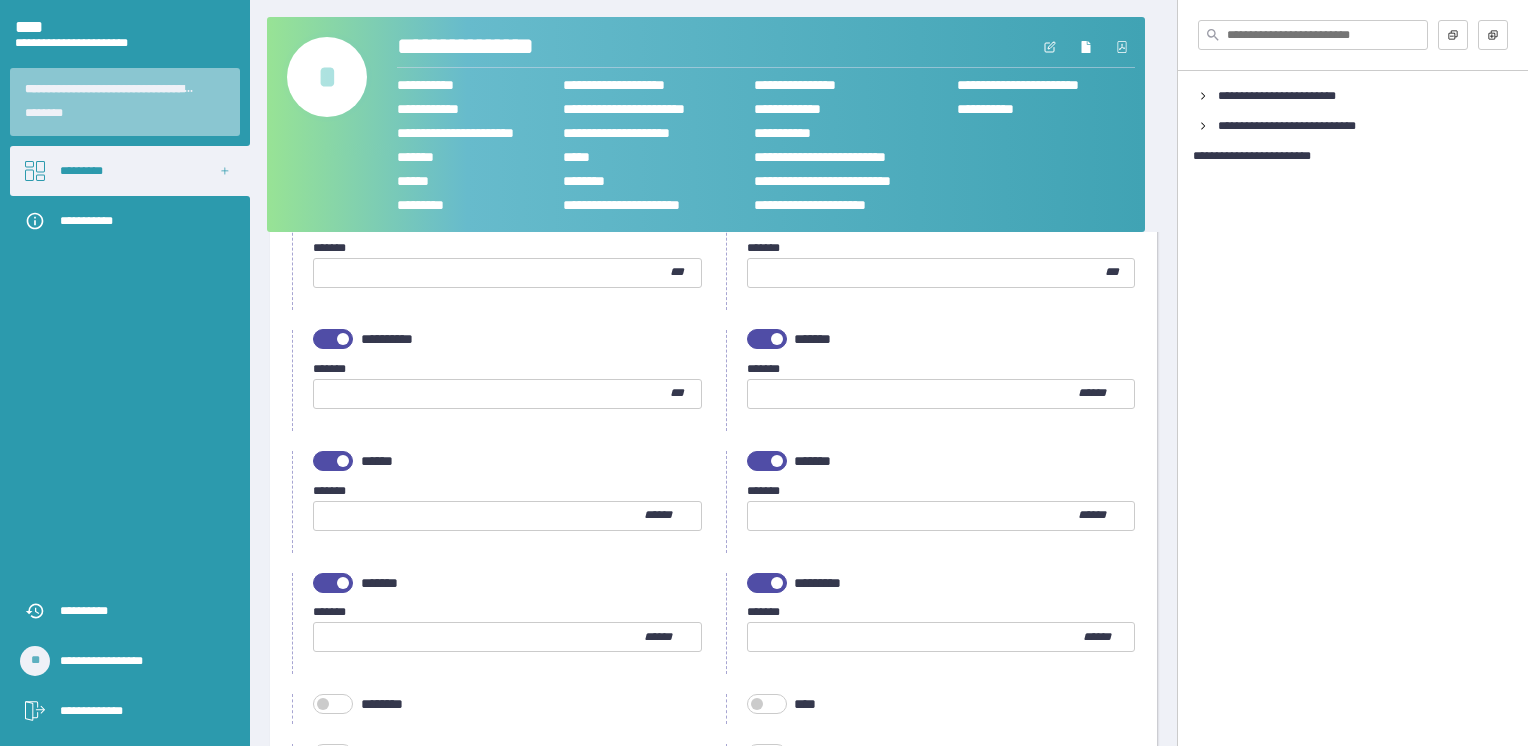 click at bounding box center (0, 0) 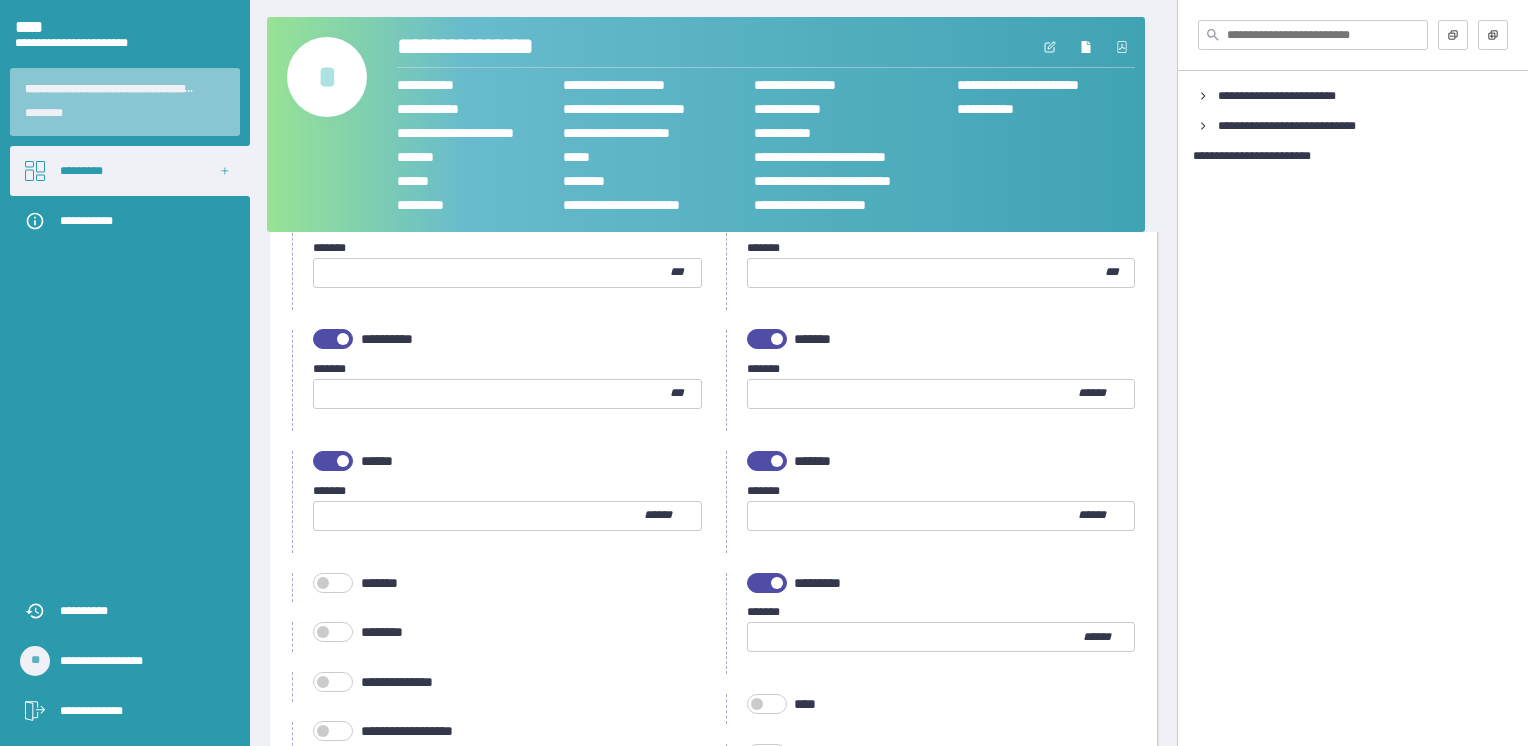 click at bounding box center [333, 461] 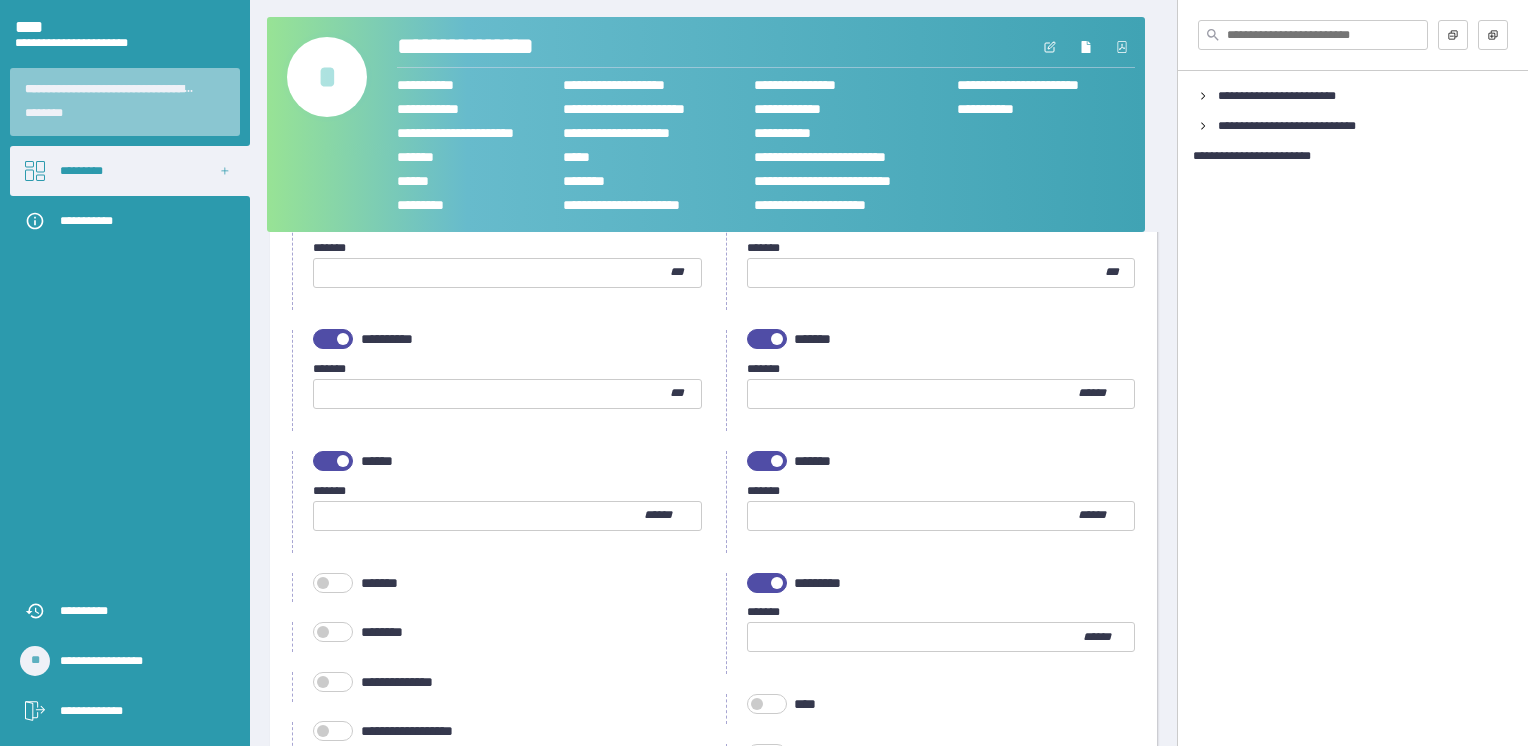 click at bounding box center (0, 0) 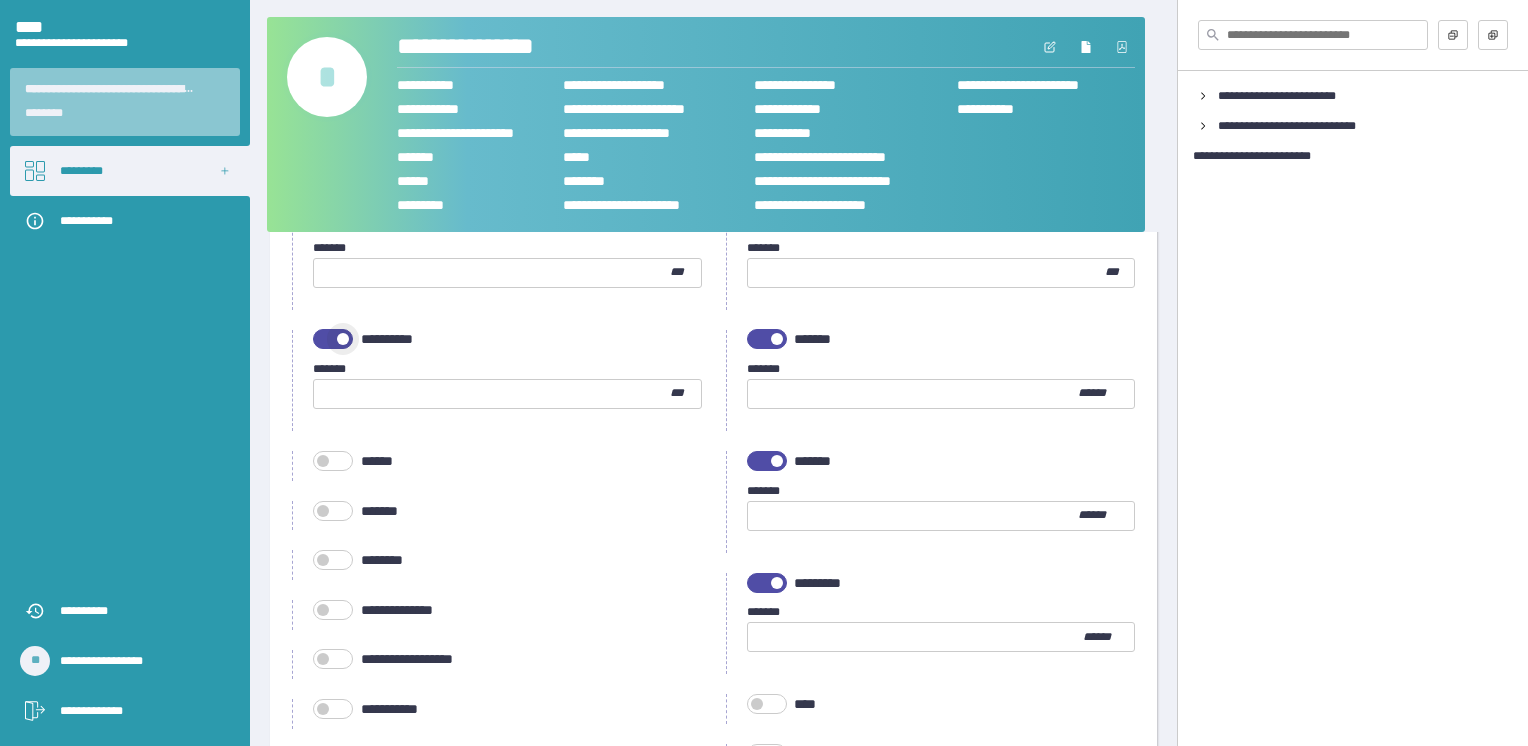 click at bounding box center [333, 339] 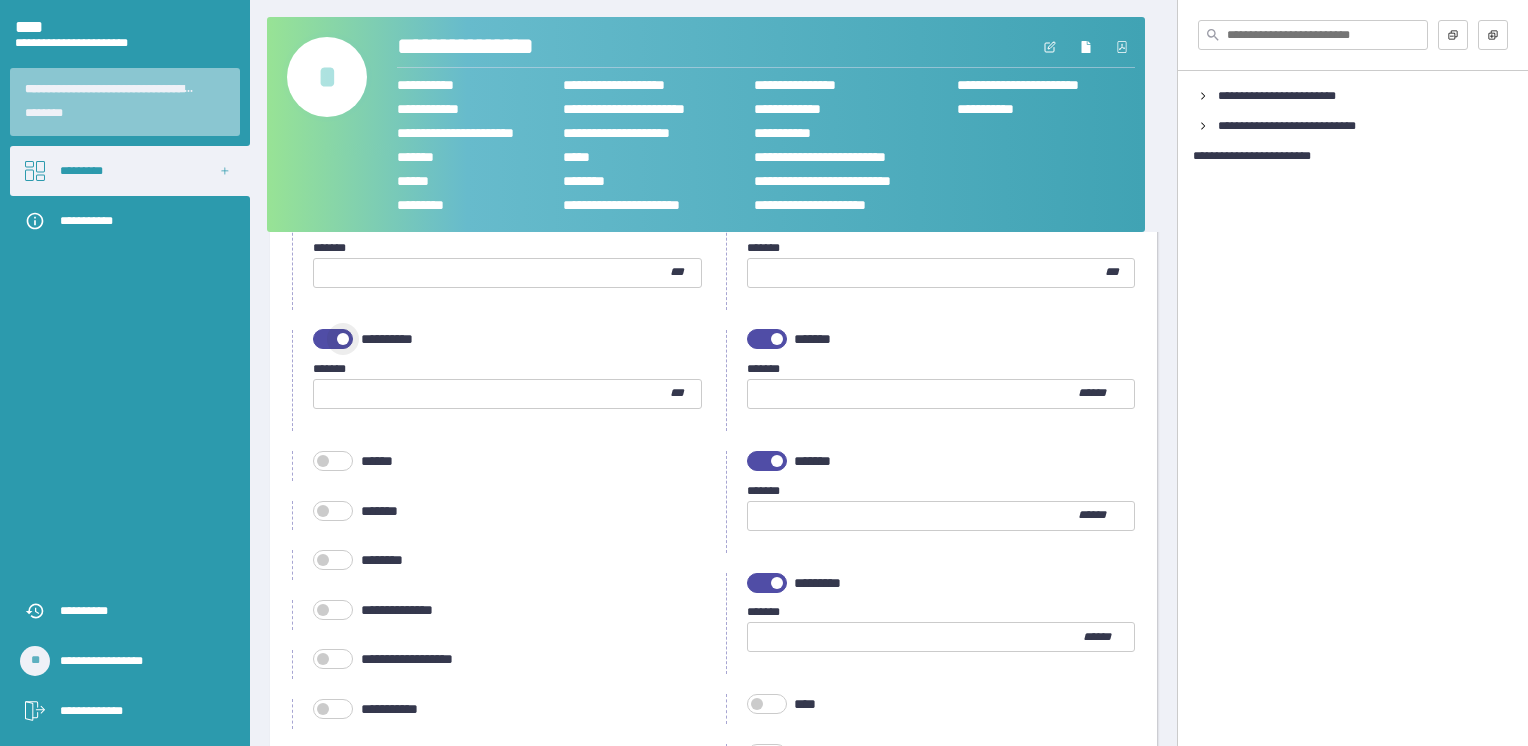 click at bounding box center [0, 0] 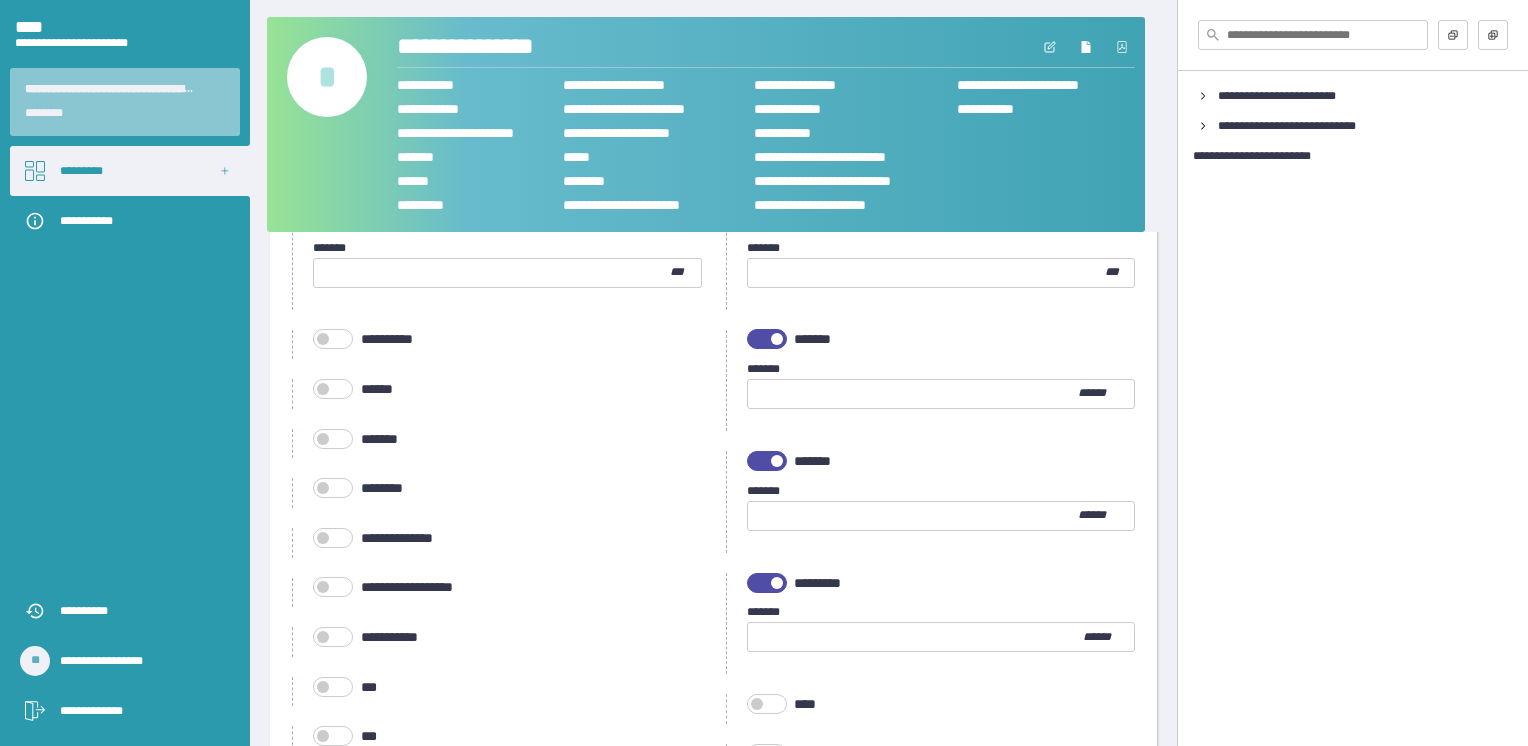 click at bounding box center [767, 339] 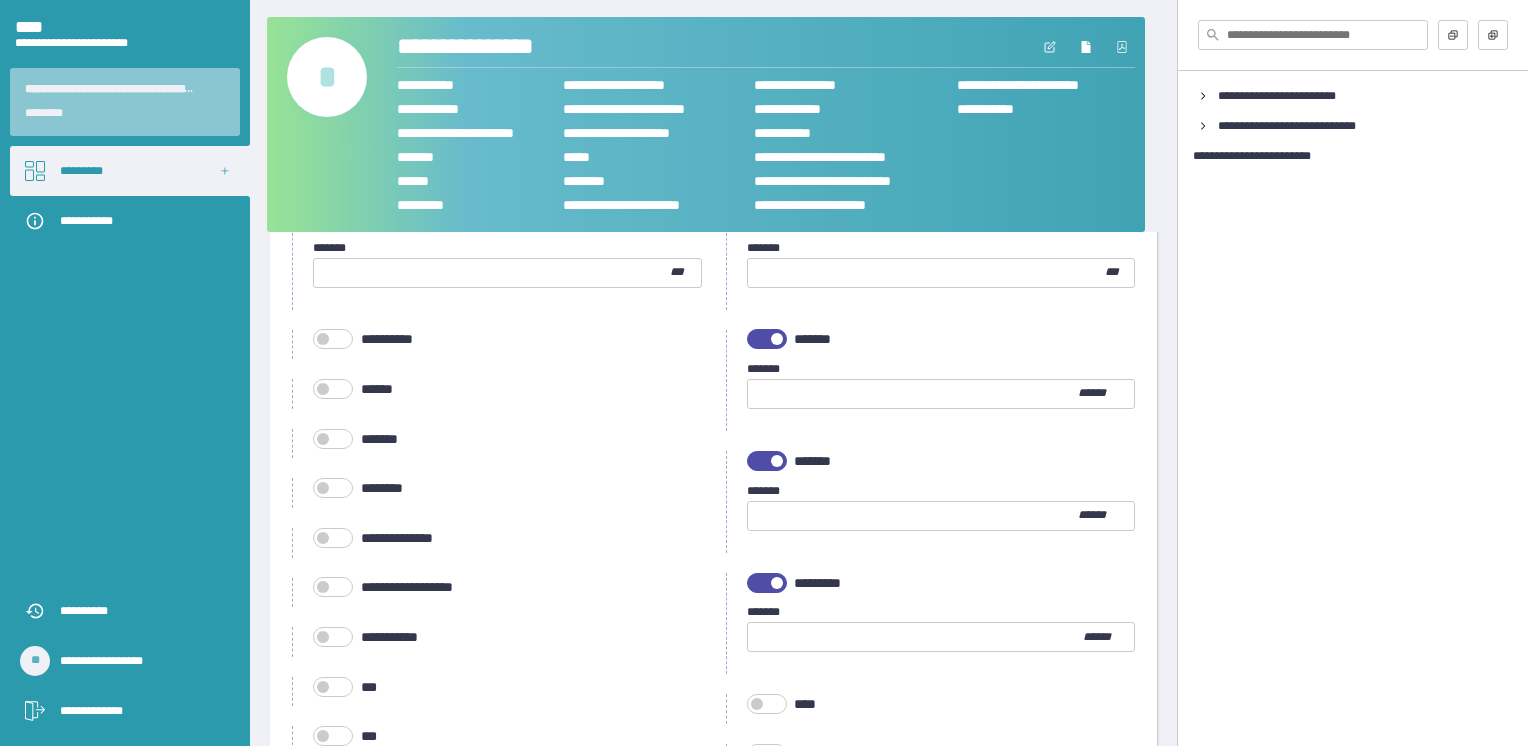 click at bounding box center (0, 0) 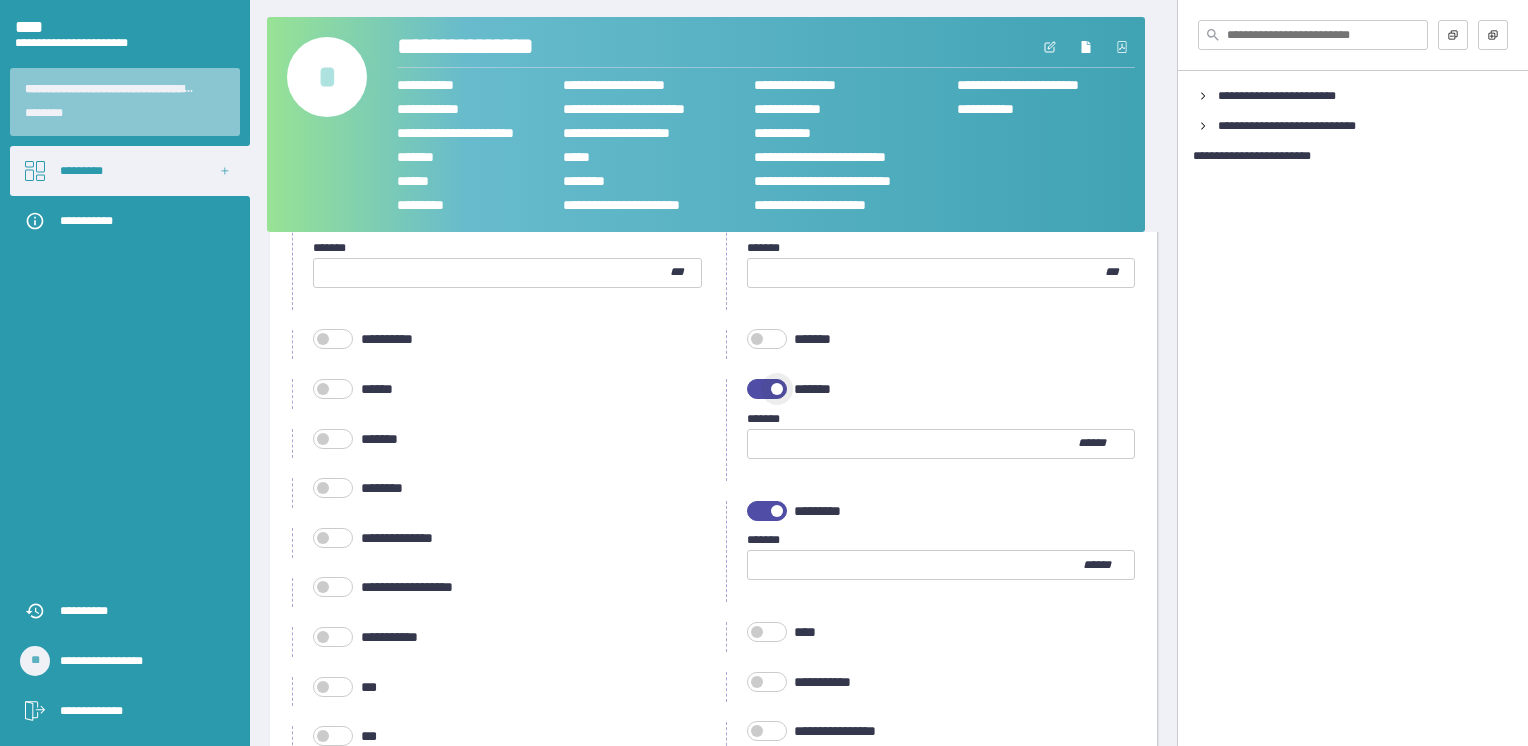 click at bounding box center [767, 389] 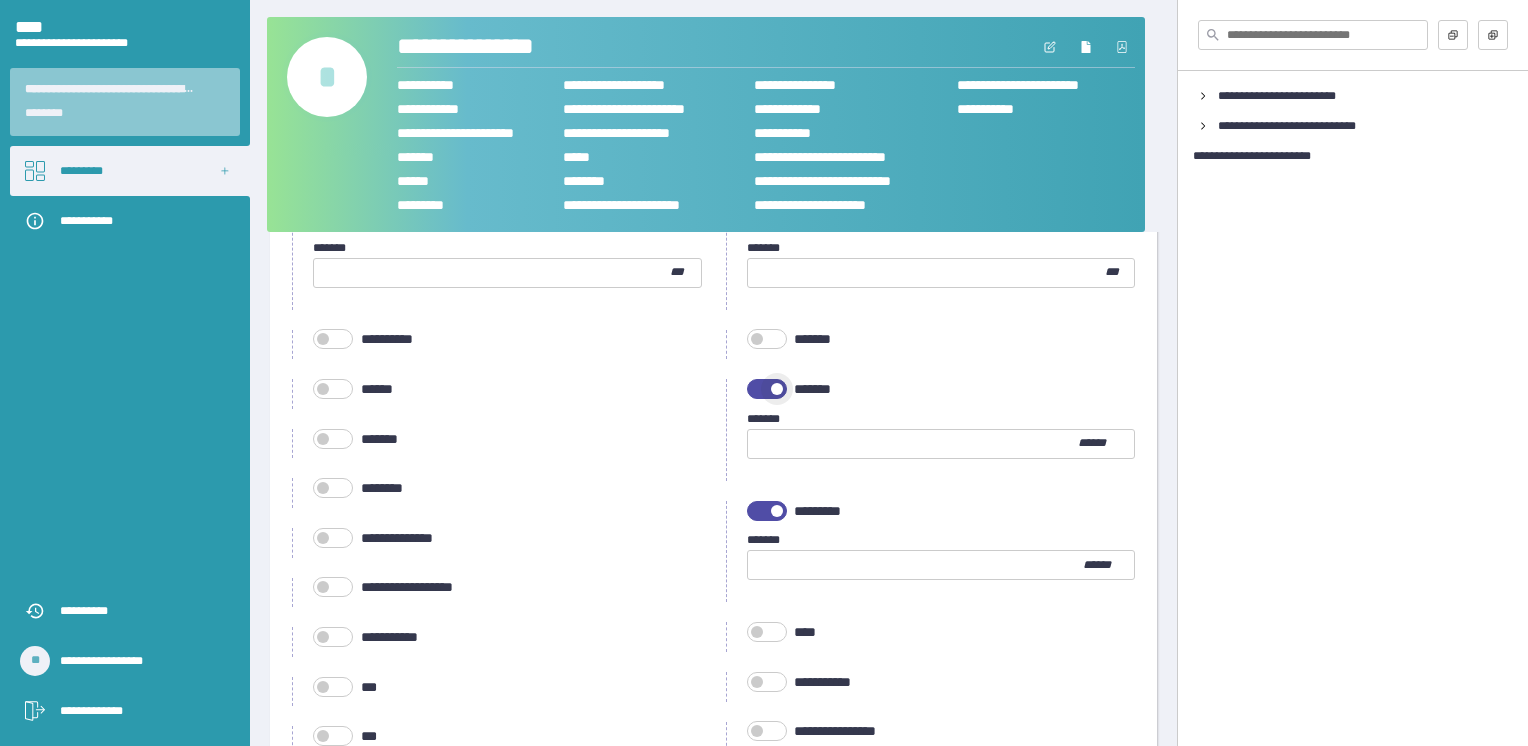 click at bounding box center [0, 0] 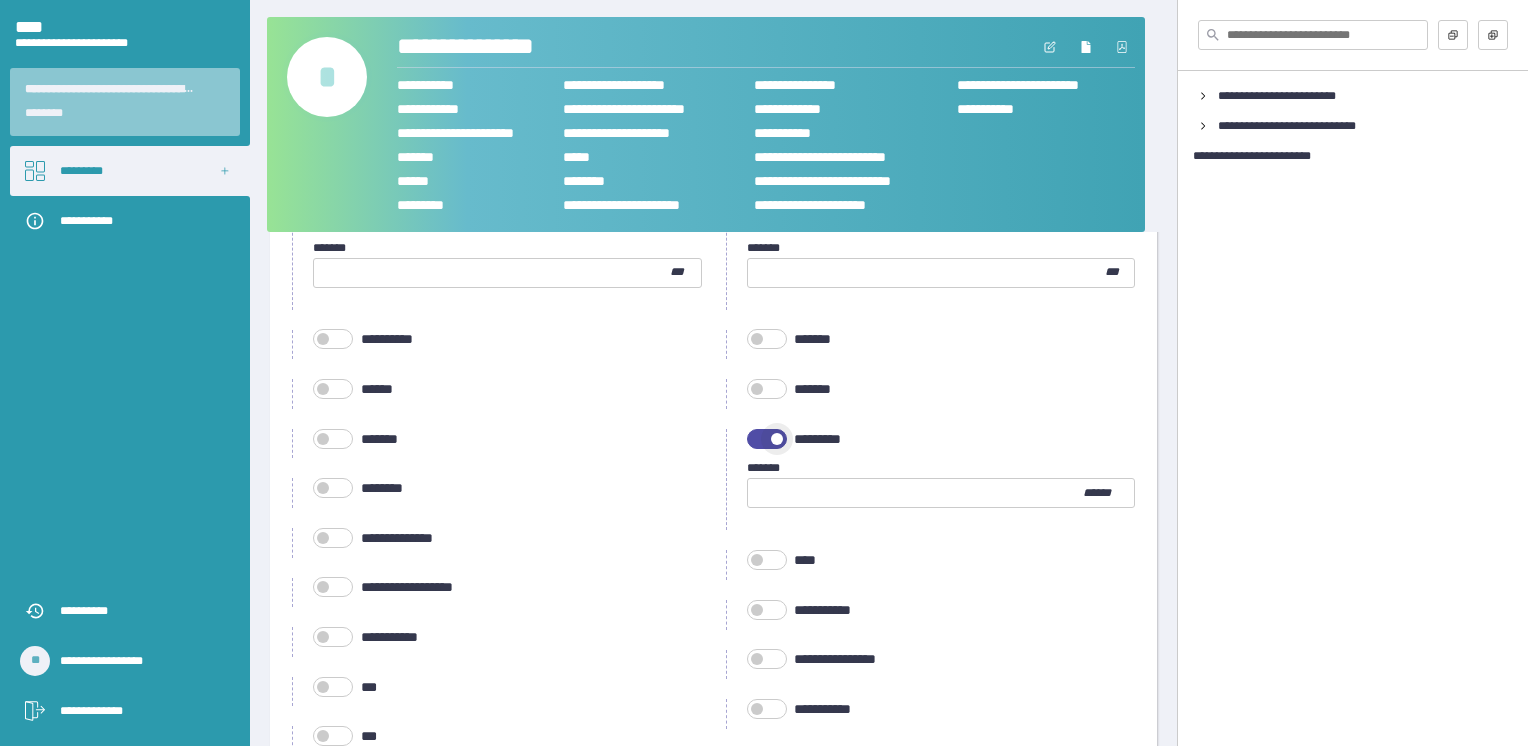 click at bounding box center [767, 439] 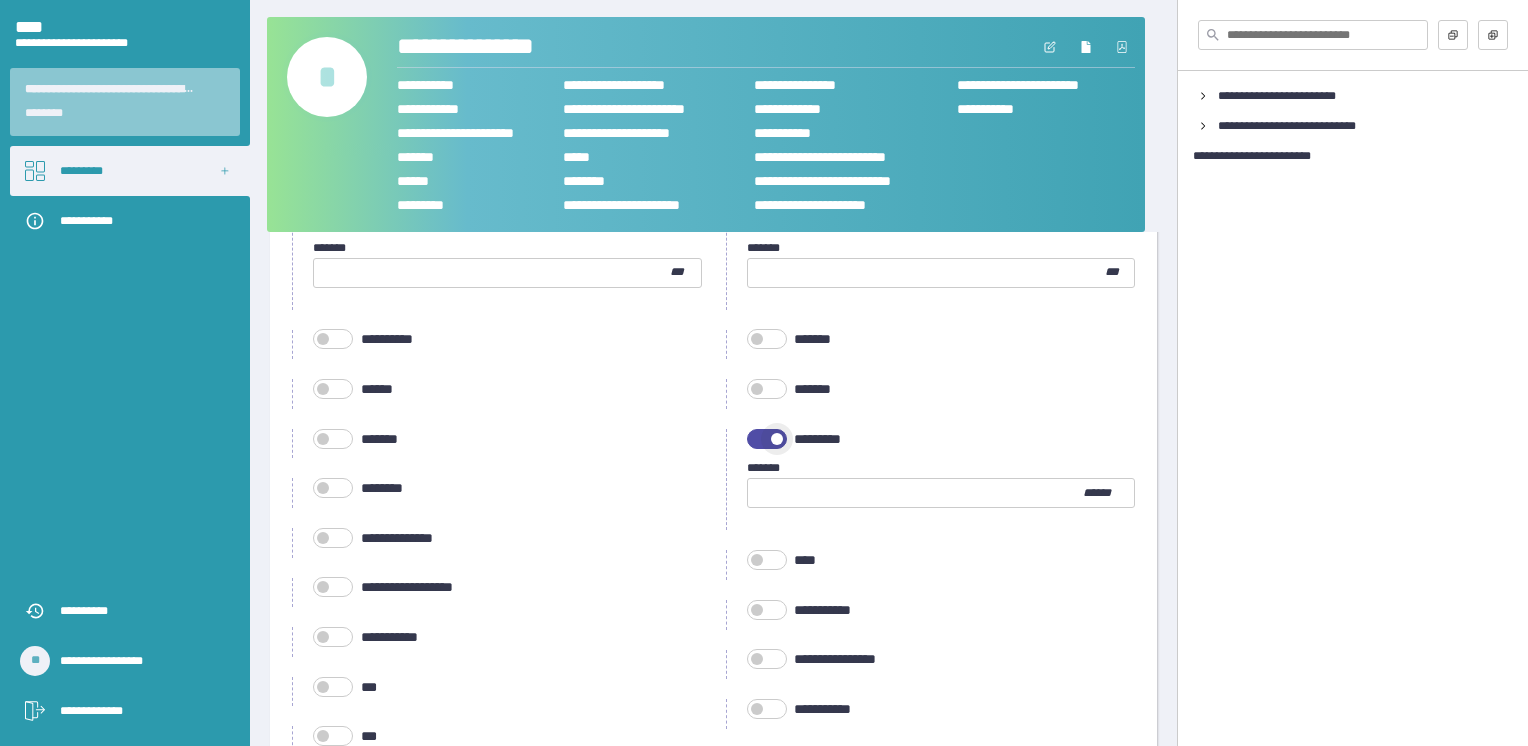 click at bounding box center [0, 0] 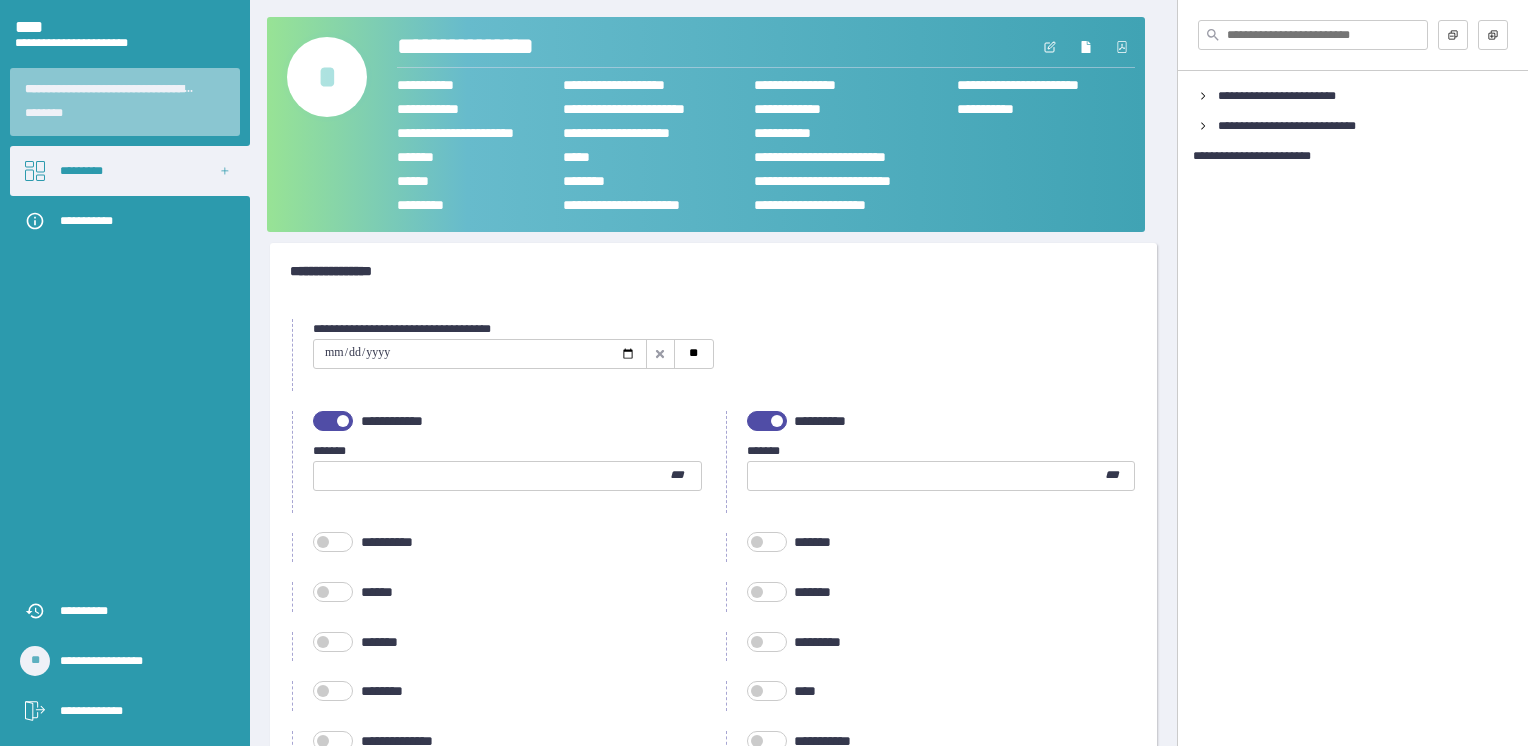 scroll, scrollTop: 0, scrollLeft: 0, axis: both 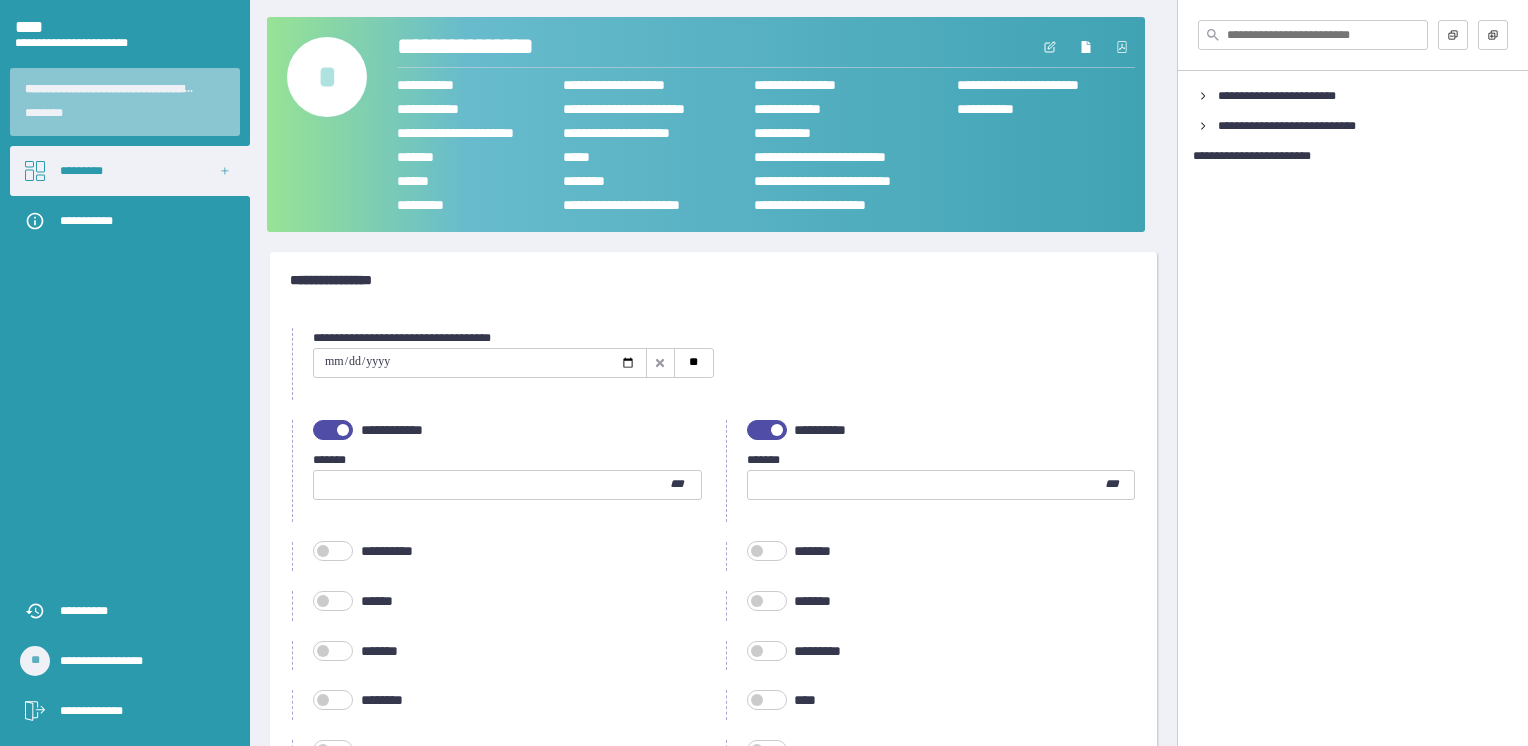 click at bounding box center (767, 430) 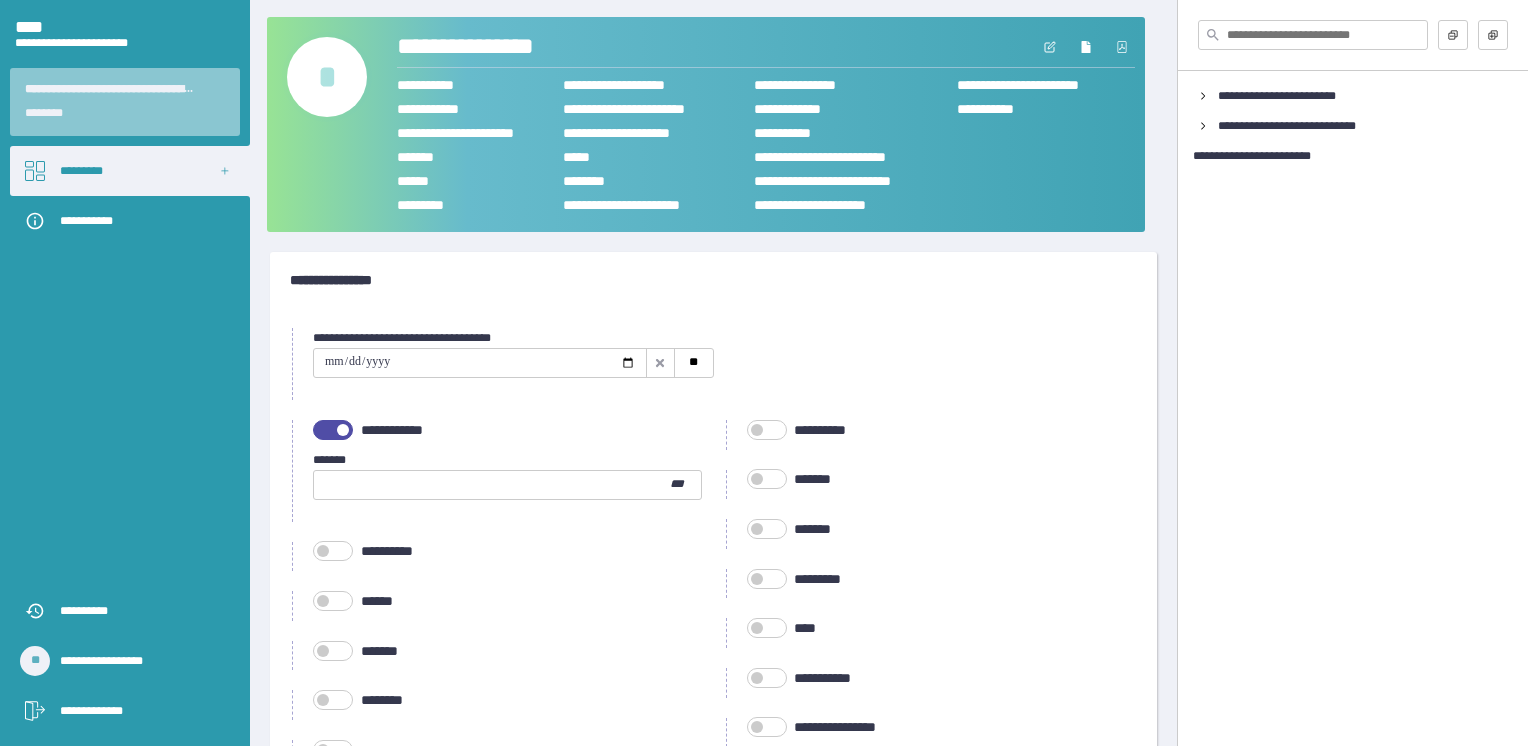 click at bounding box center (333, 430) 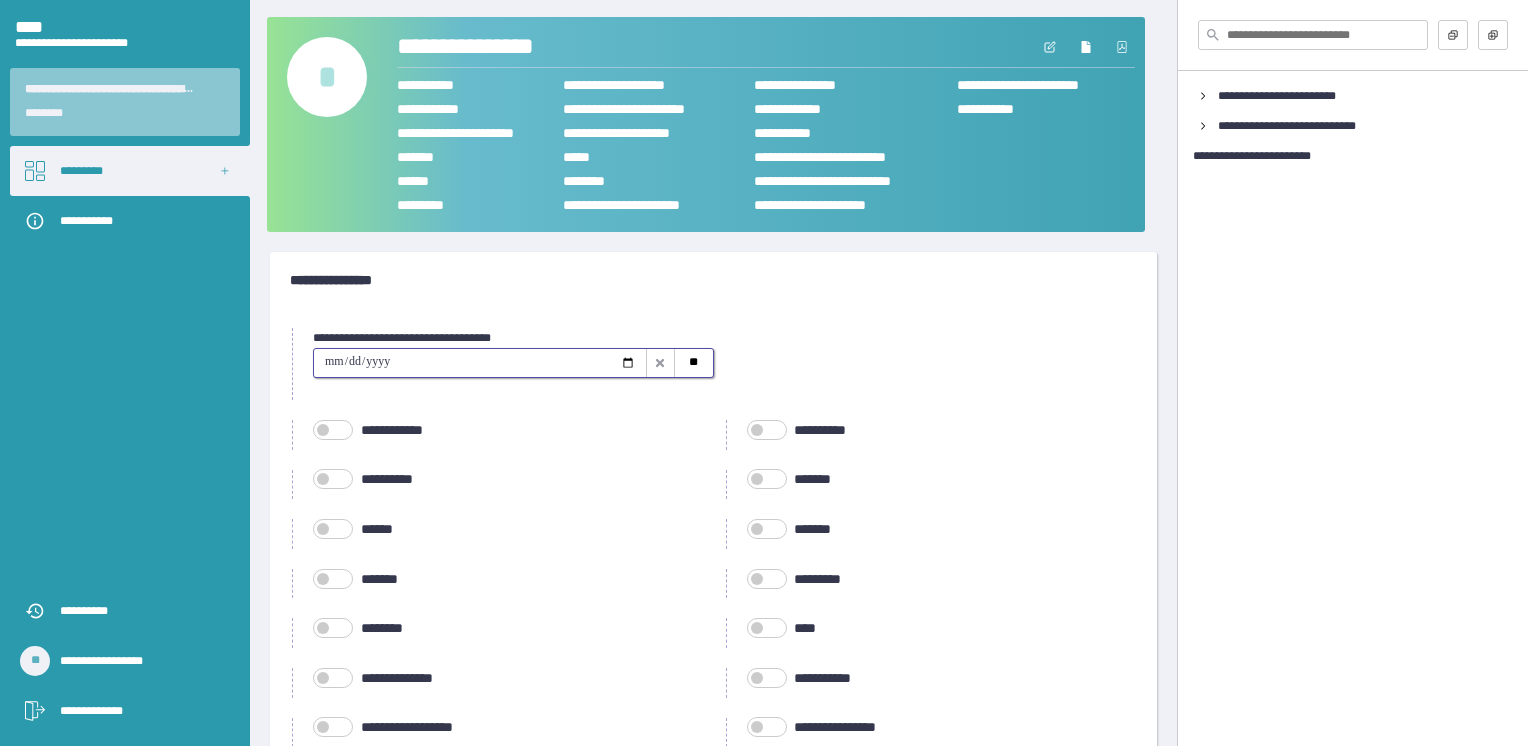 click at bounding box center [480, 363] 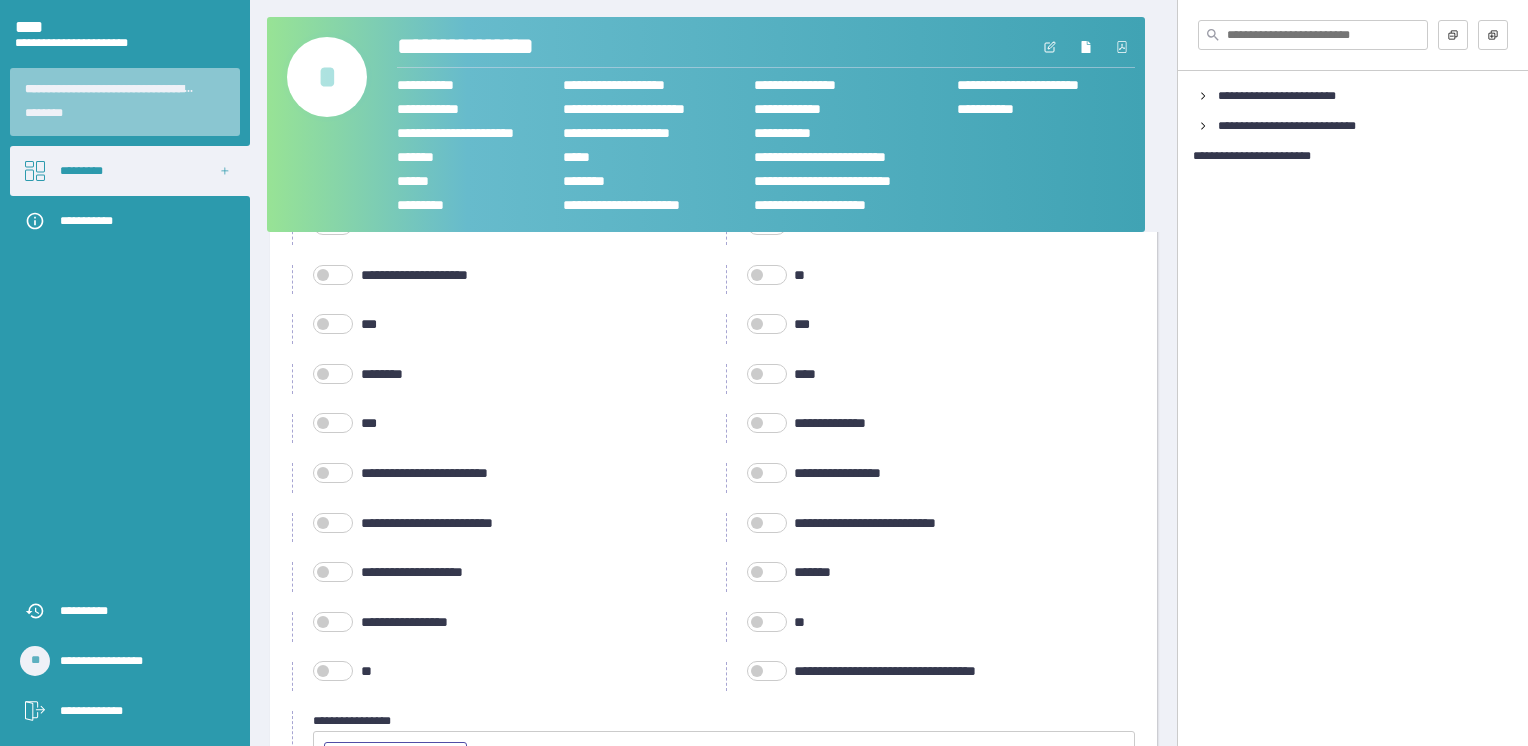 scroll, scrollTop: 768, scrollLeft: 0, axis: vertical 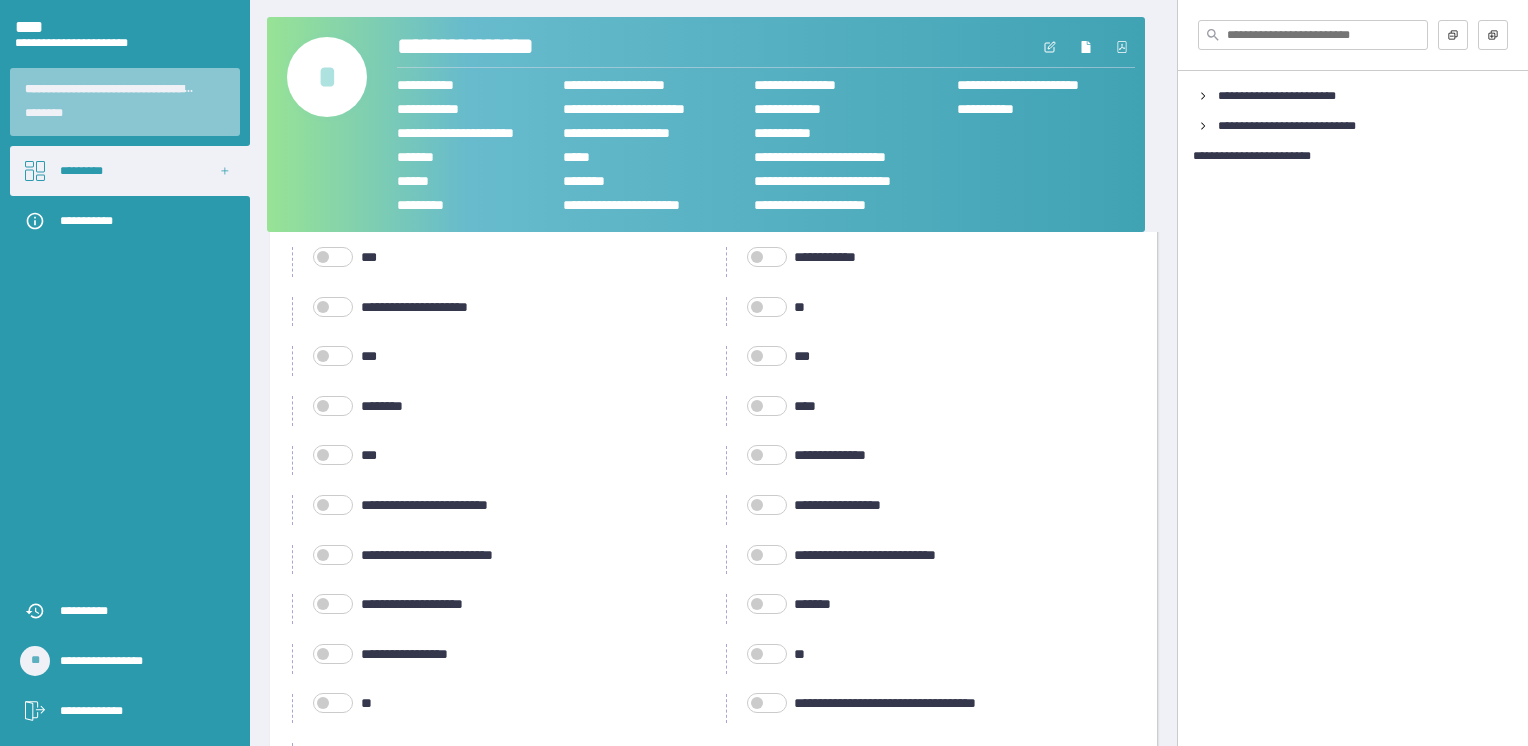 click at bounding box center [333, 604] 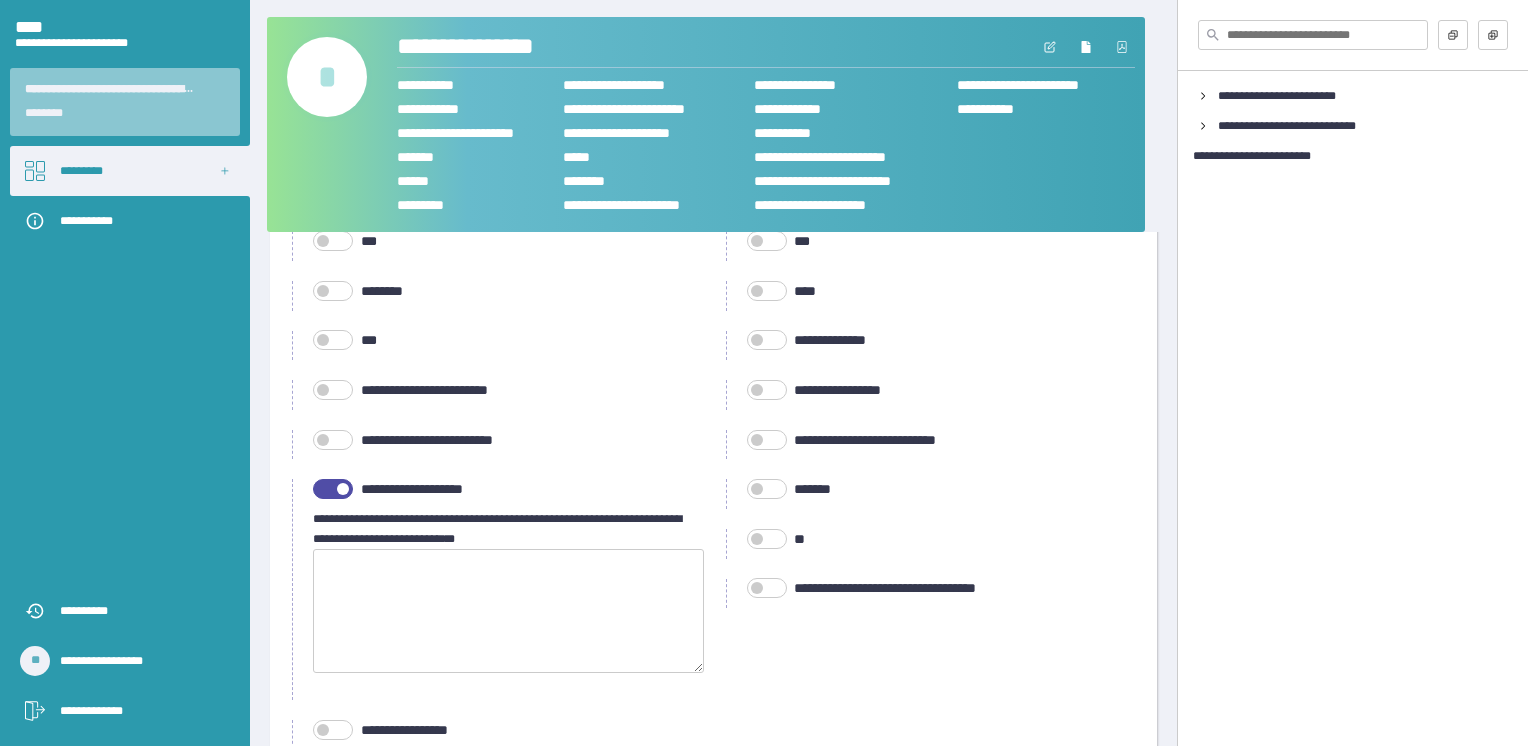 scroll, scrollTop: 968, scrollLeft: 0, axis: vertical 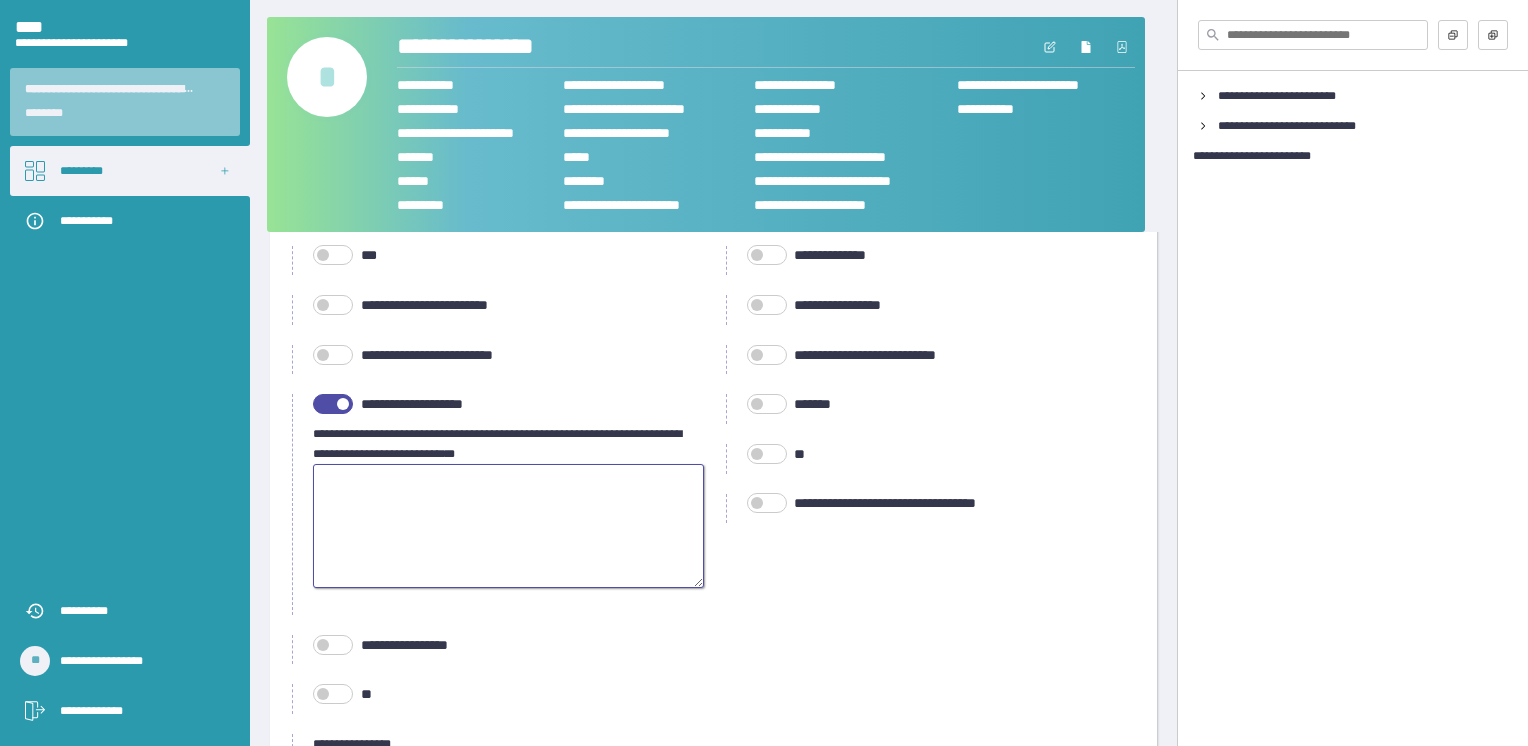 click at bounding box center (508, 526) 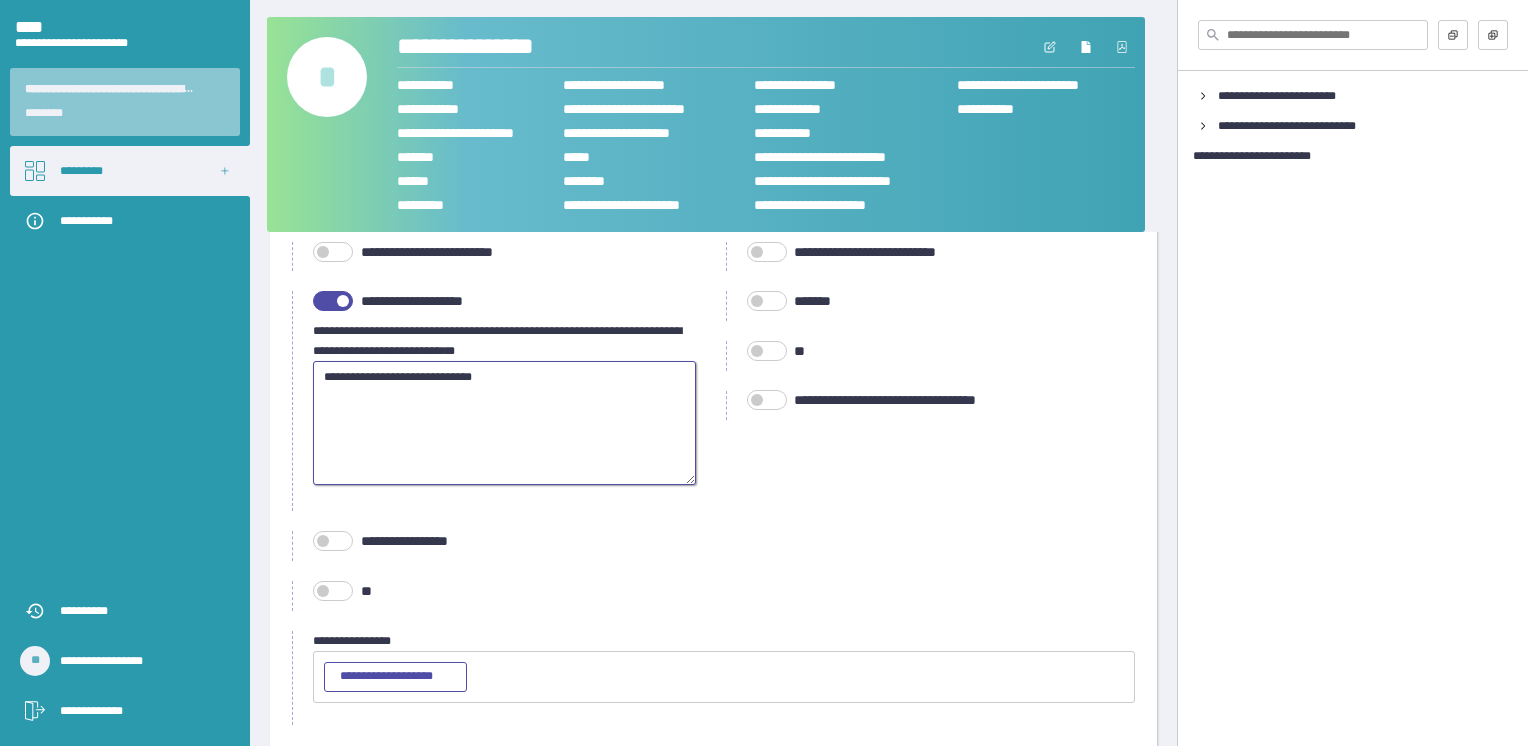 scroll, scrollTop: 1156, scrollLeft: 0, axis: vertical 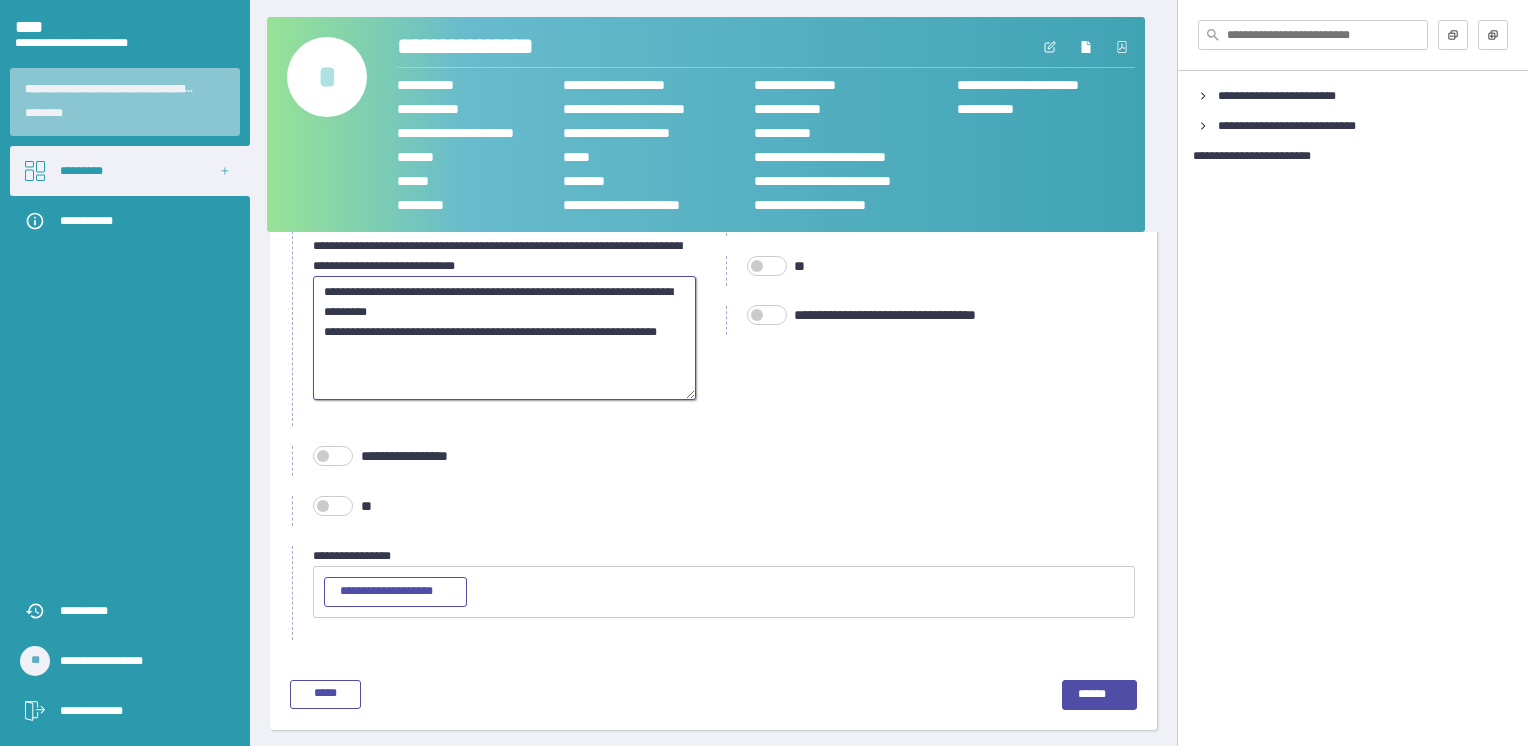type on "**********" 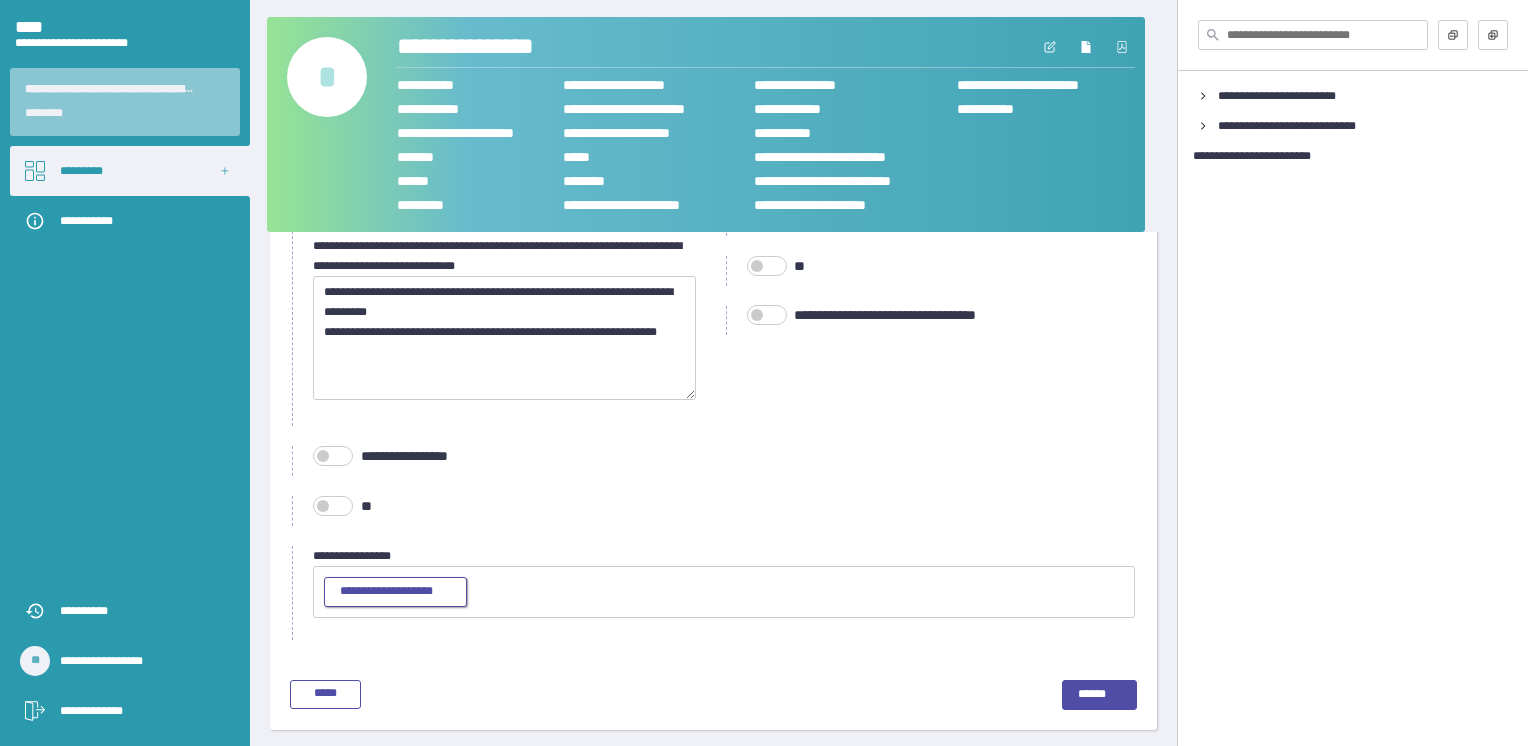 click on "**********" at bounding box center [395, 592] 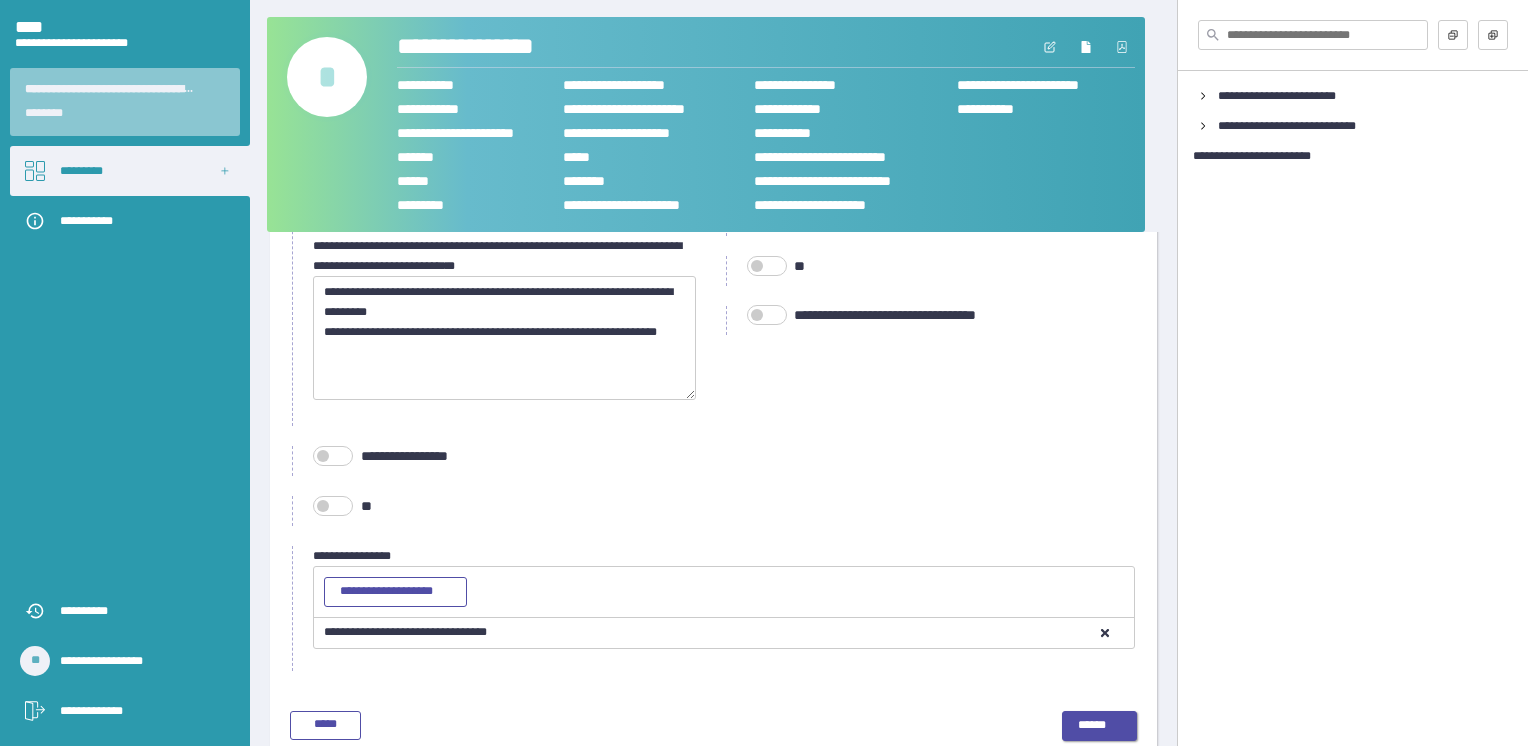 click on "******" at bounding box center (1100, 726) 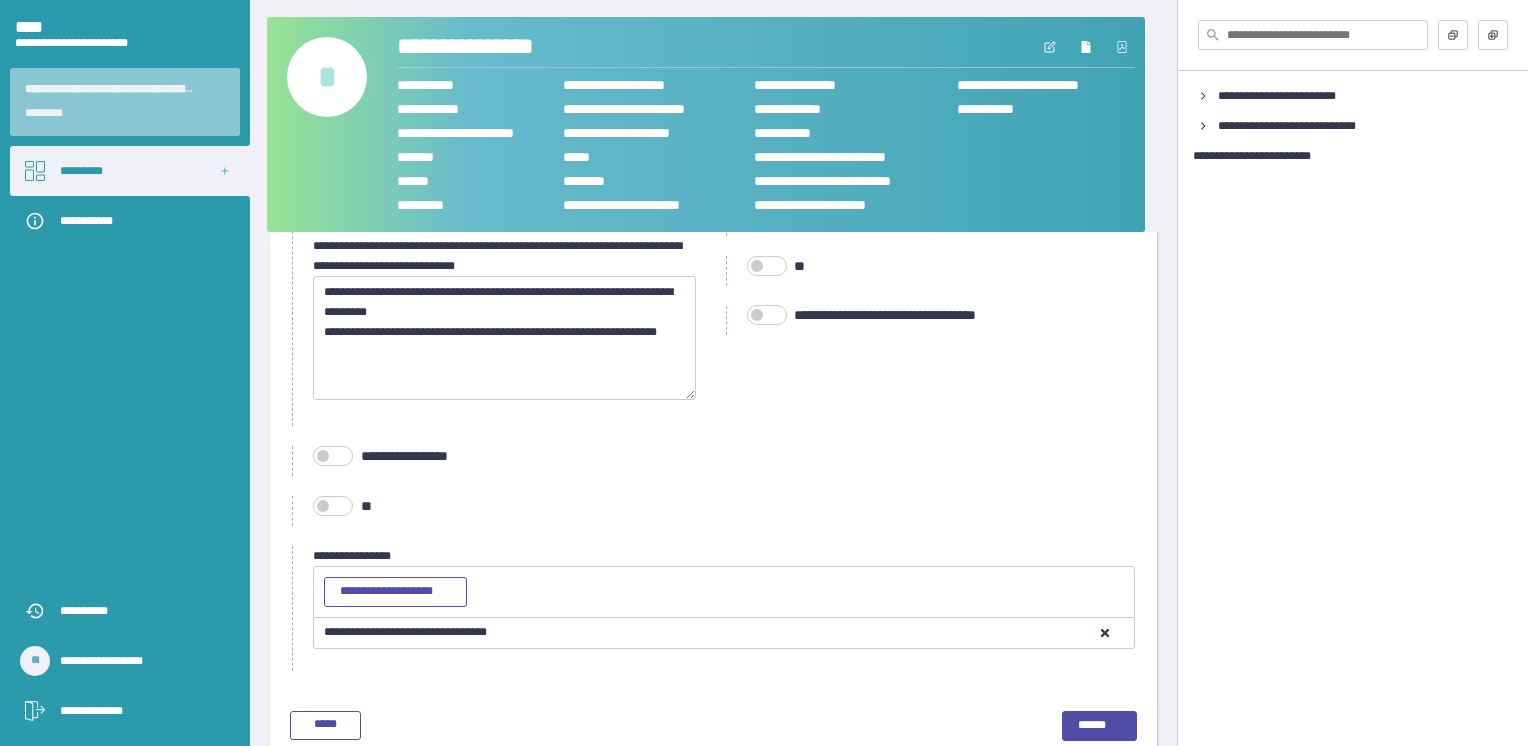 scroll, scrollTop: 0, scrollLeft: 0, axis: both 